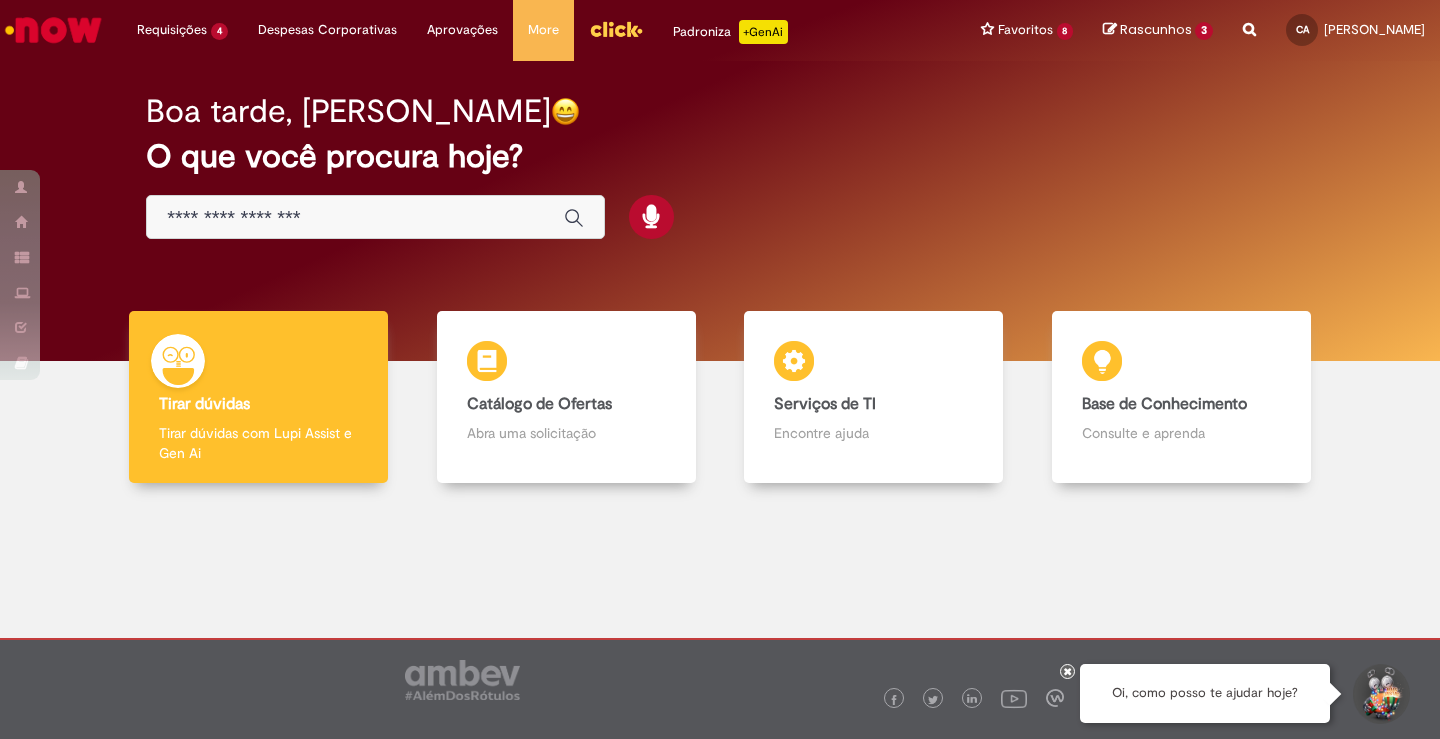 scroll, scrollTop: 0, scrollLeft: 0, axis: both 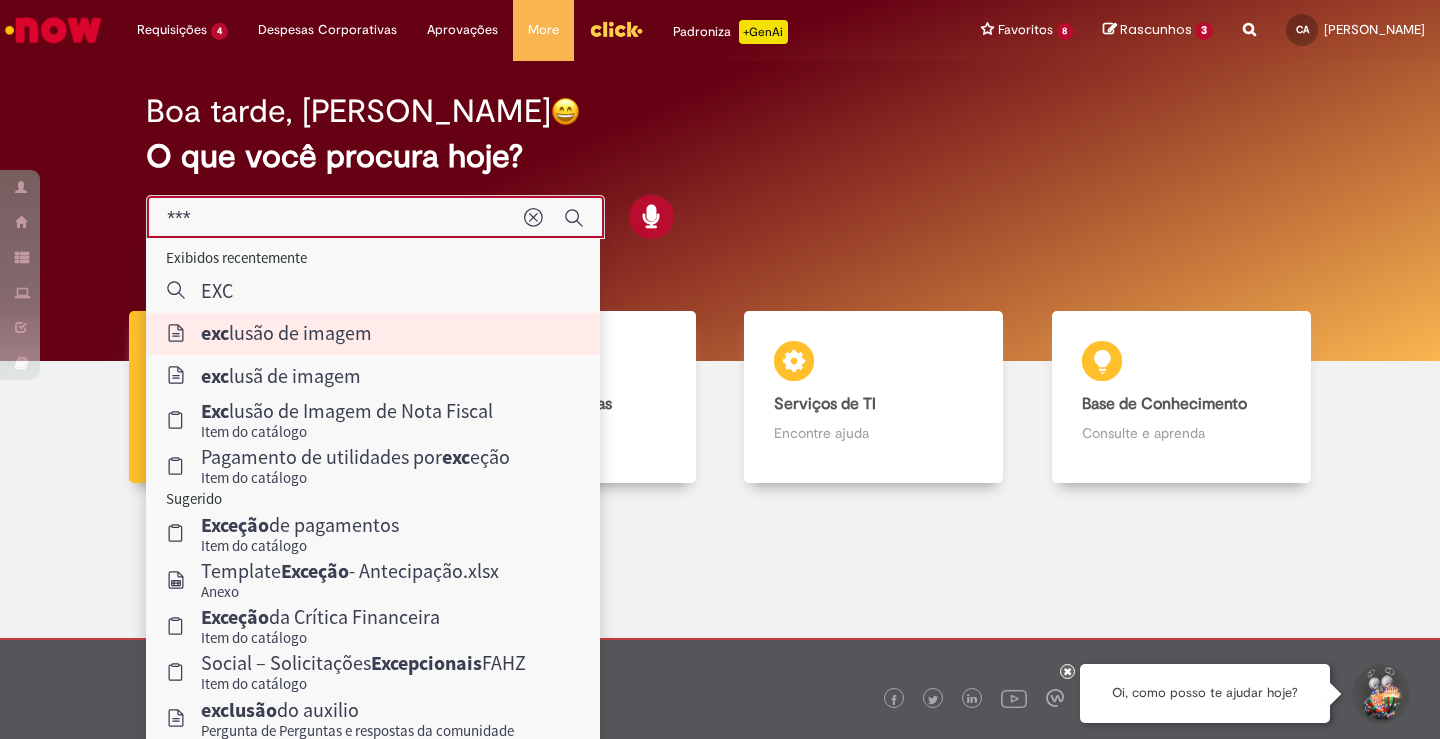 type on "**********" 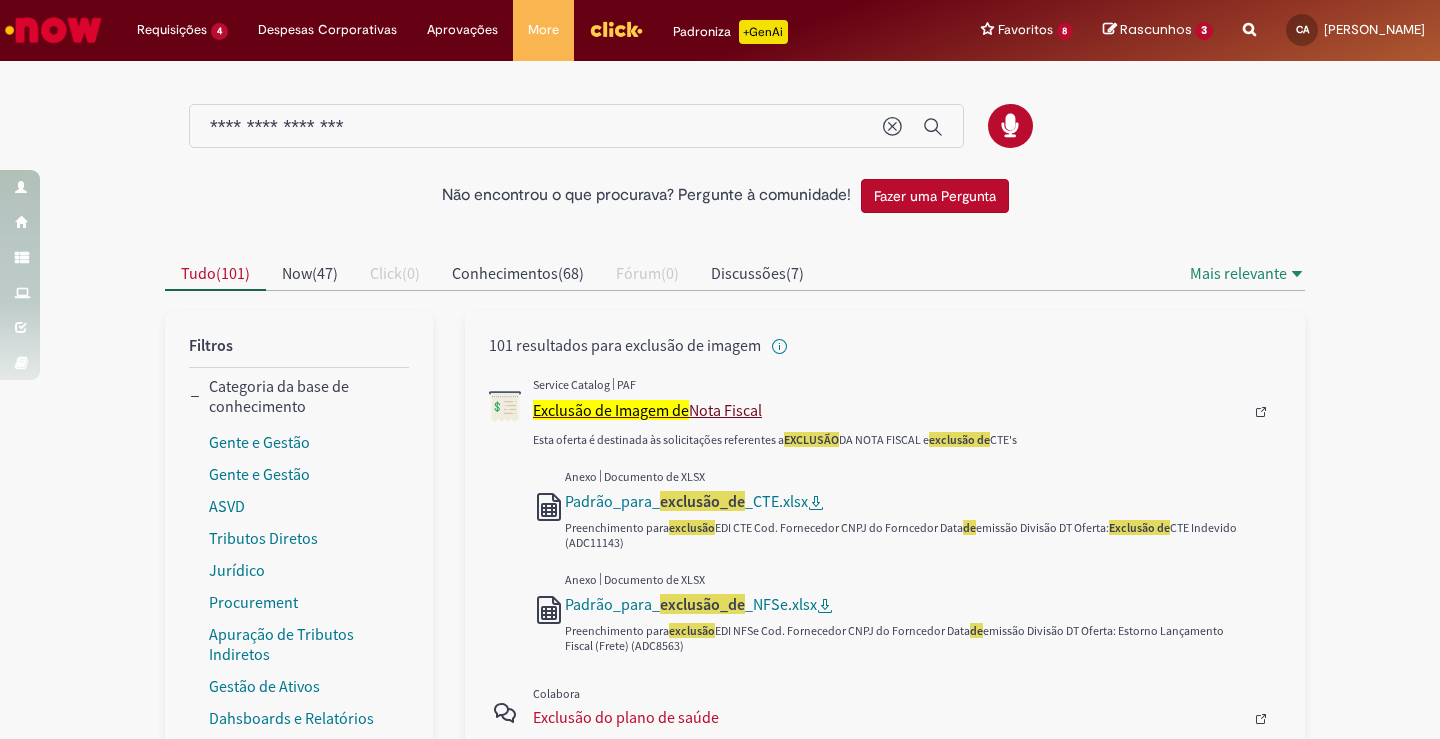 click on "Exclusão de Imagem de" at bounding box center [611, 410] 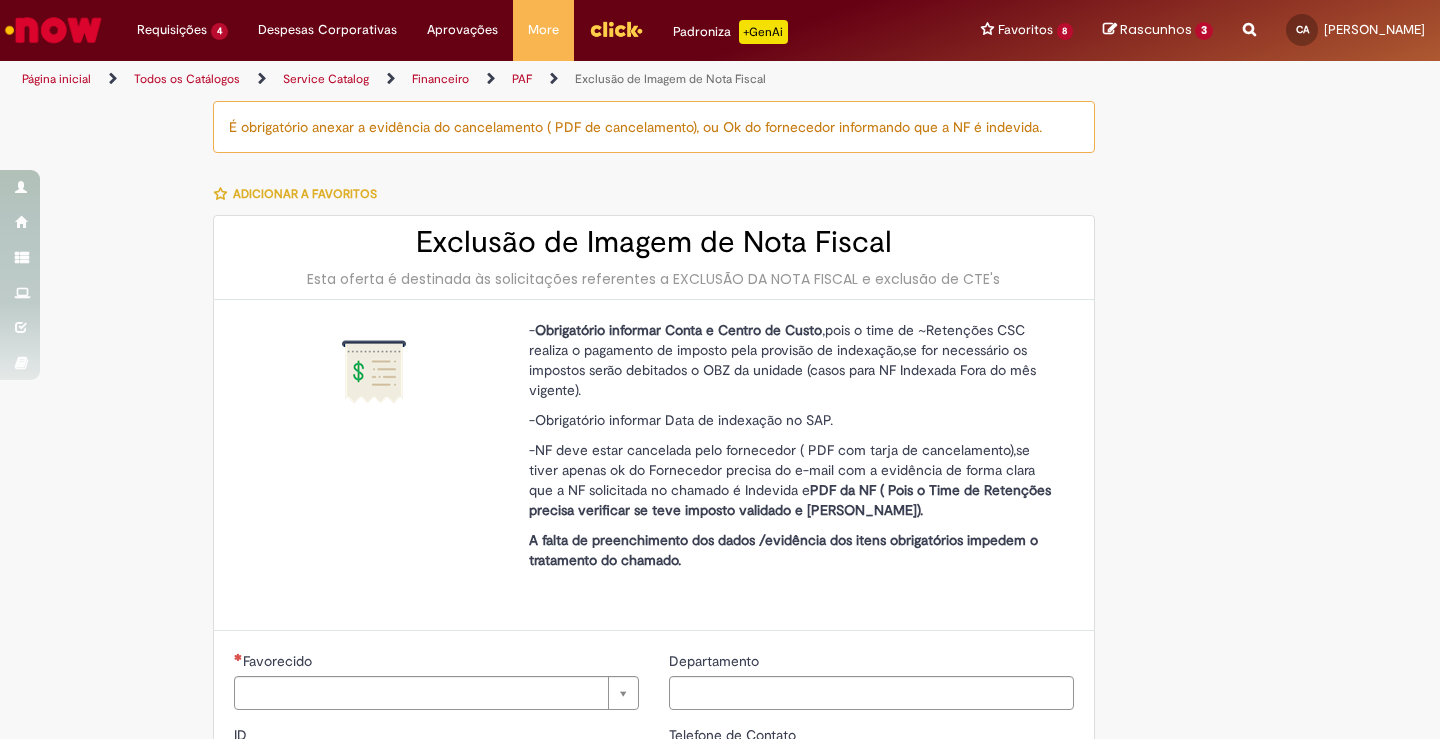 type on "********" 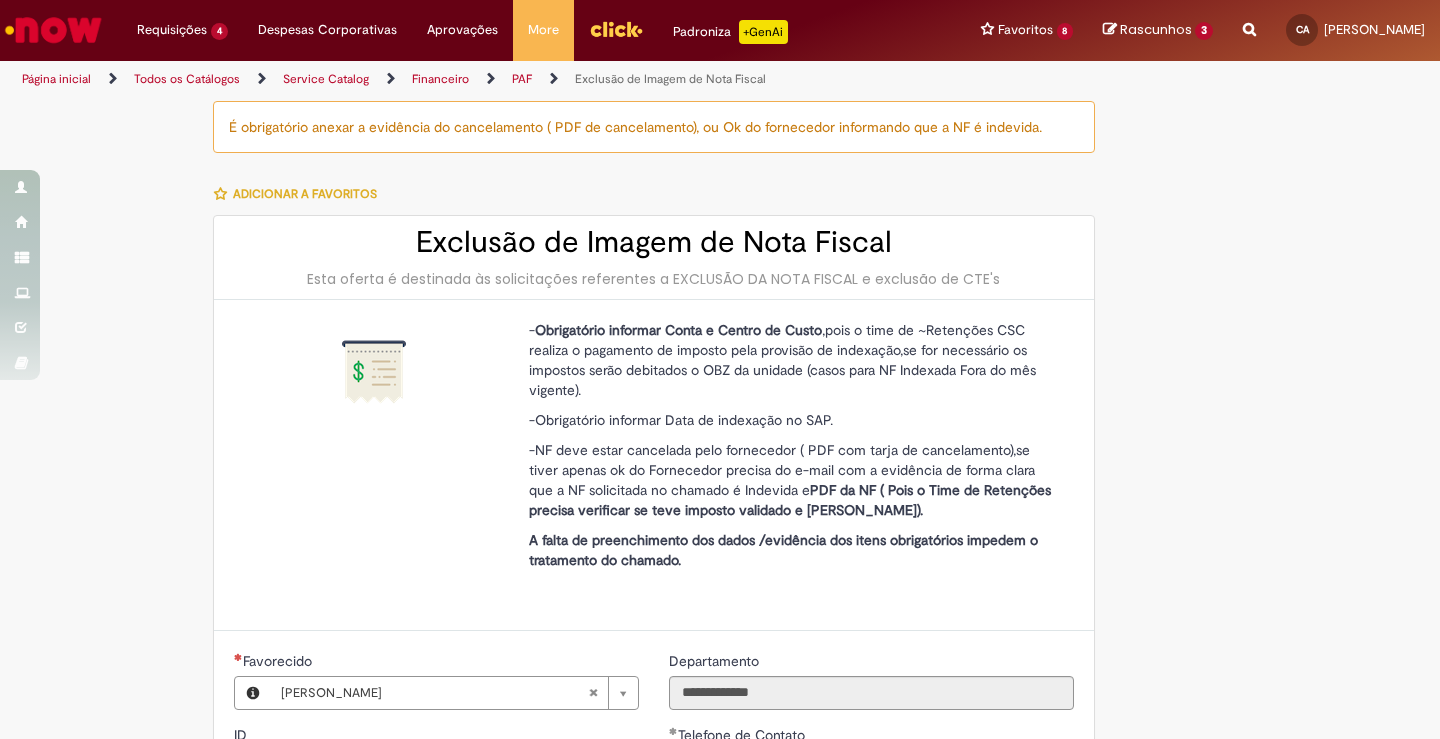 type on "**********" 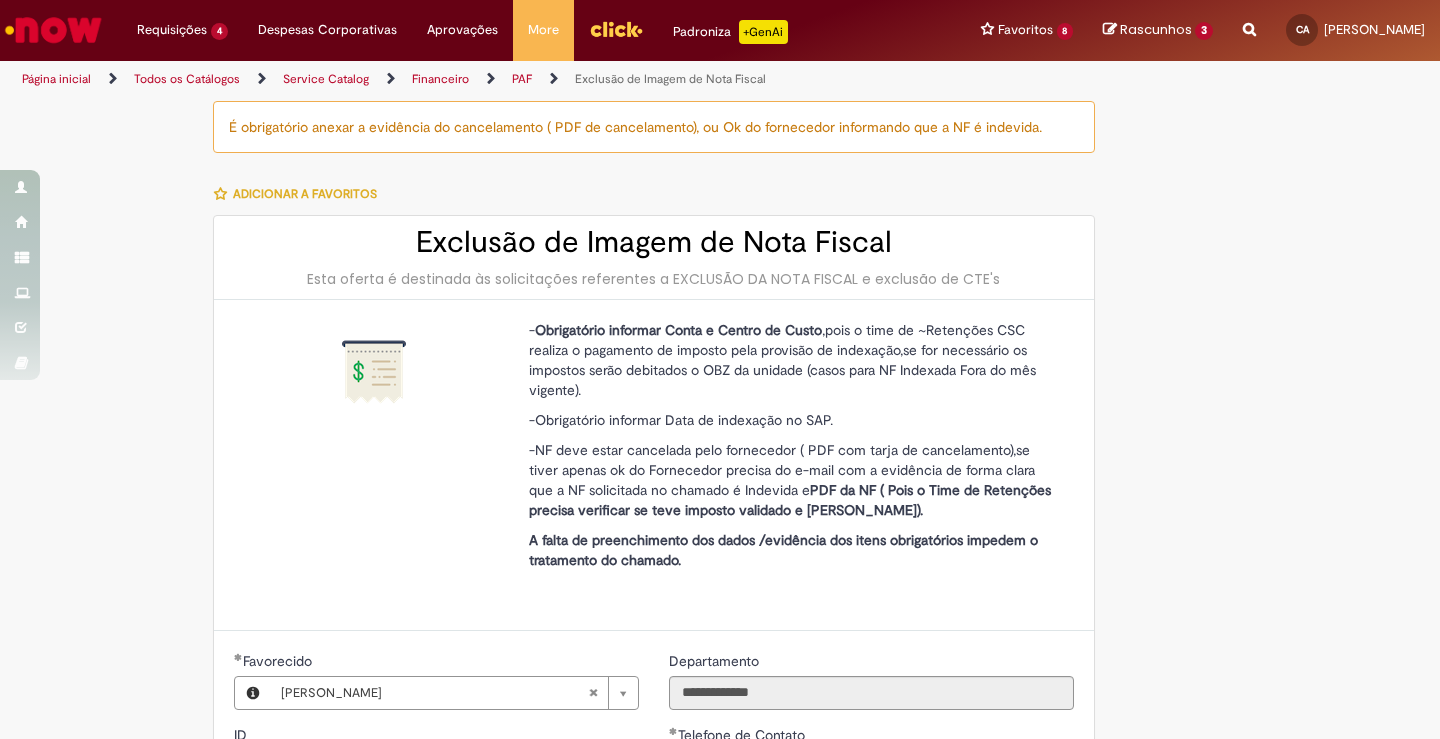 scroll, scrollTop: 560, scrollLeft: 0, axis: vertical 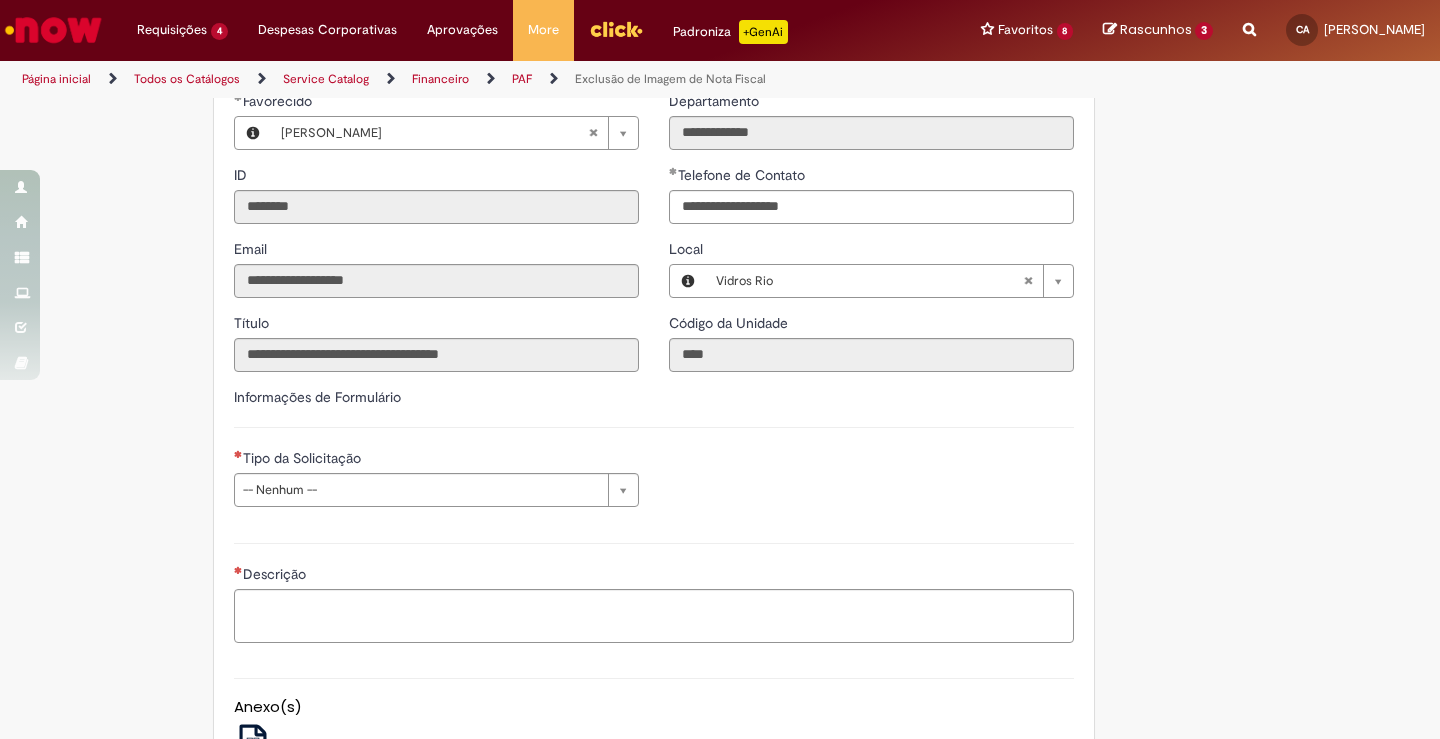 click on "**********" at bounding box center [436, 485] 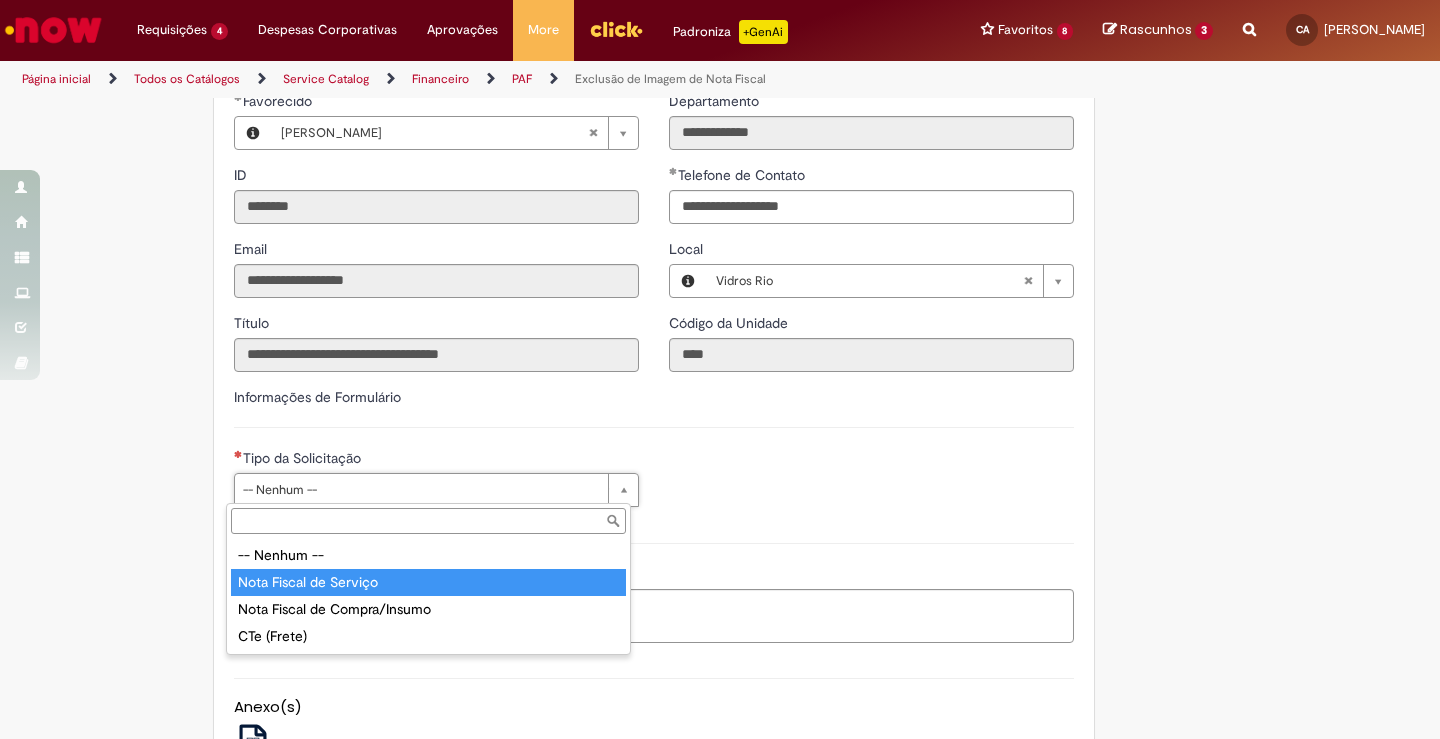 type on "**********" 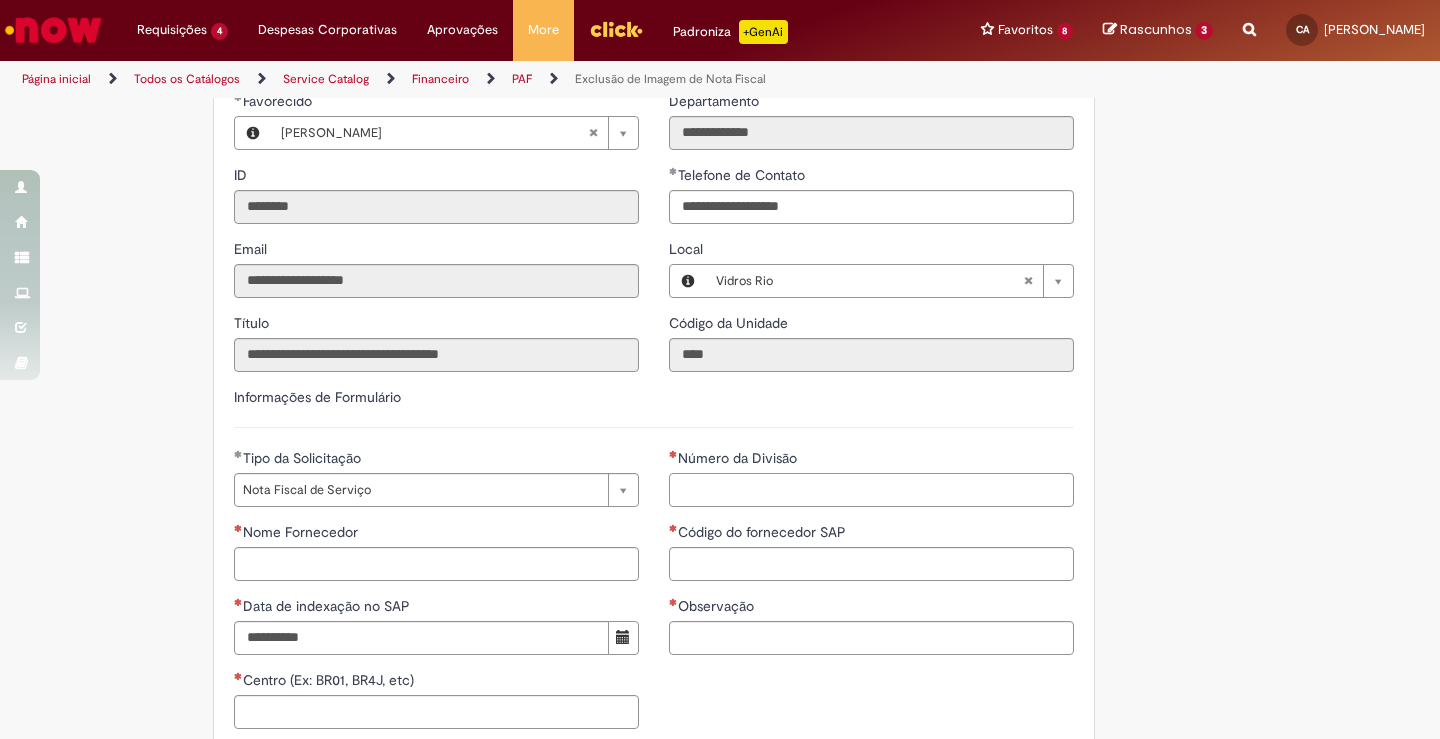 click on "Número da Divisão" at bounding box center (871, 490) 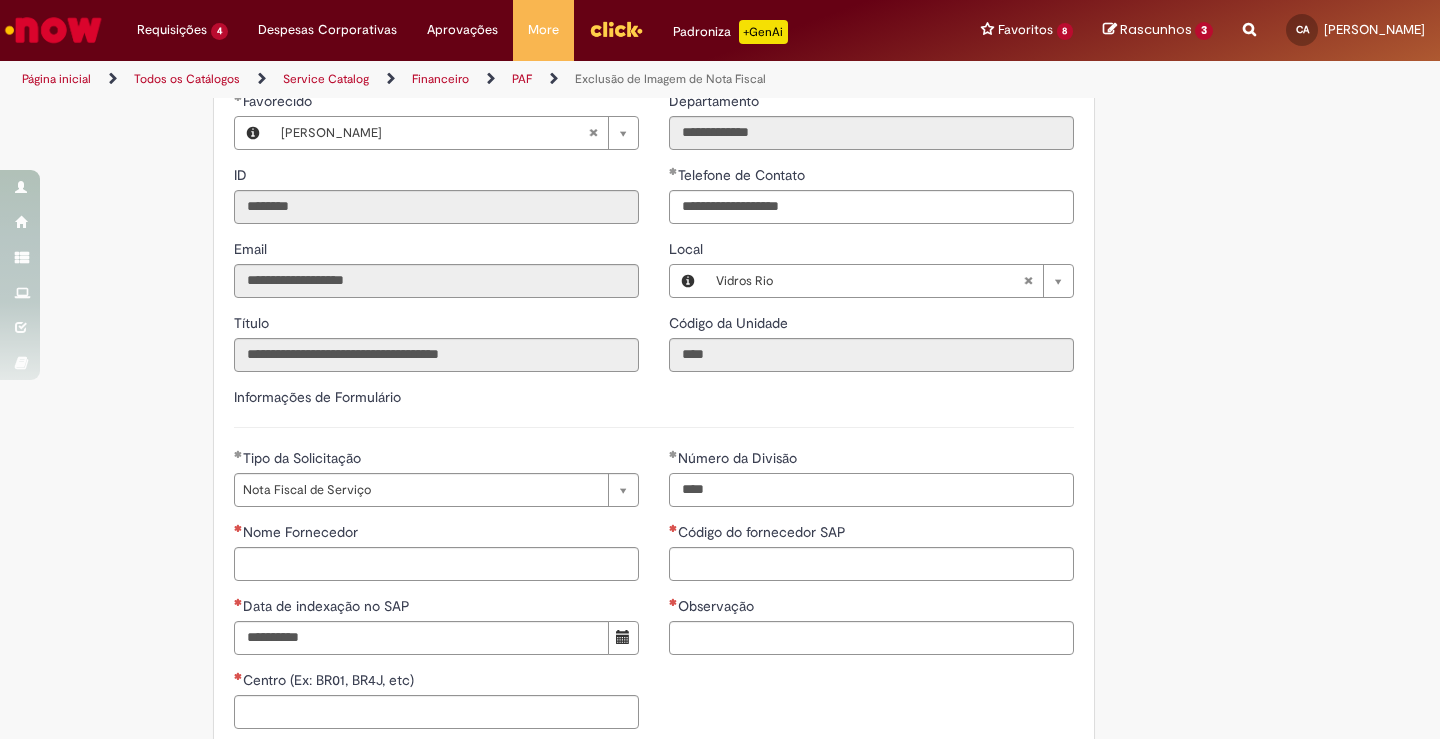 type on "****" 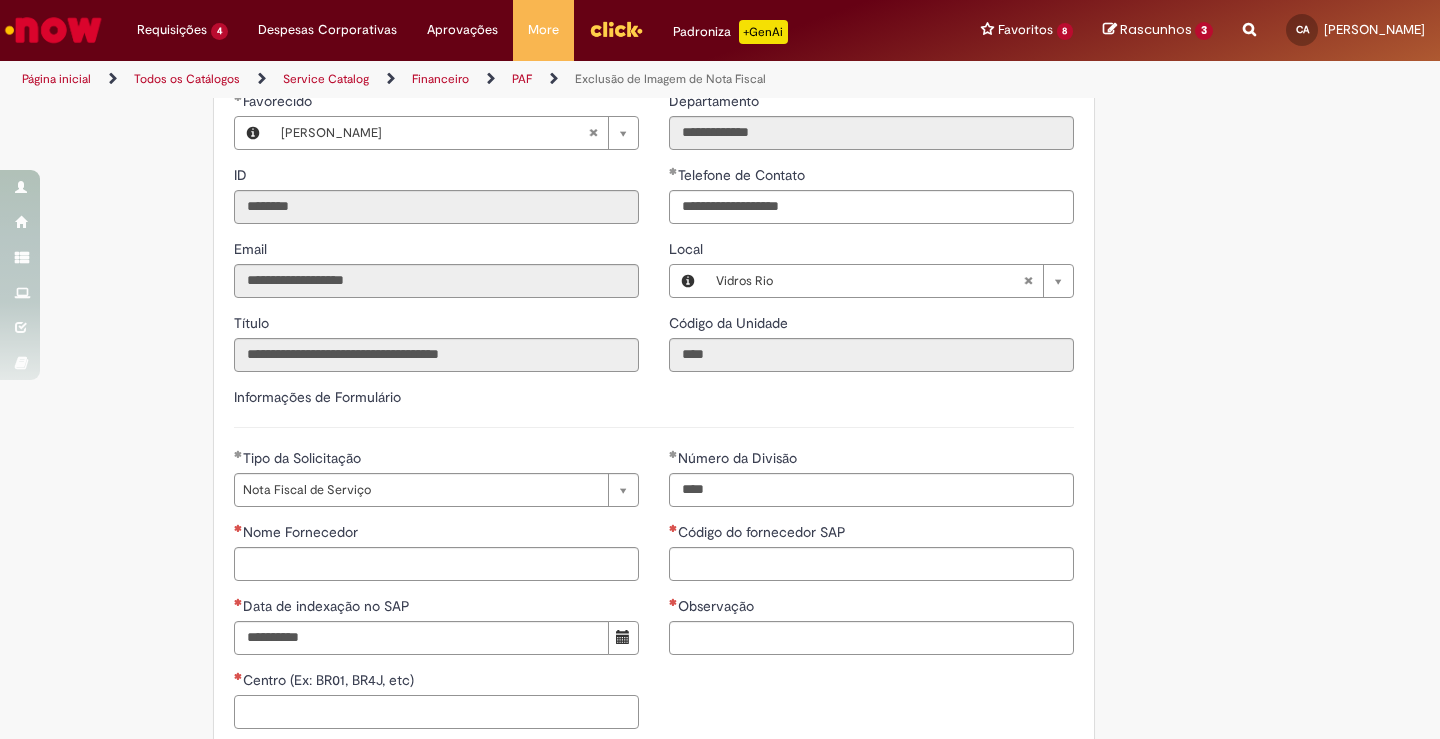 click on "Centro (Ex: BR01, BR4J, etc)" at bounding box center (436, 712) 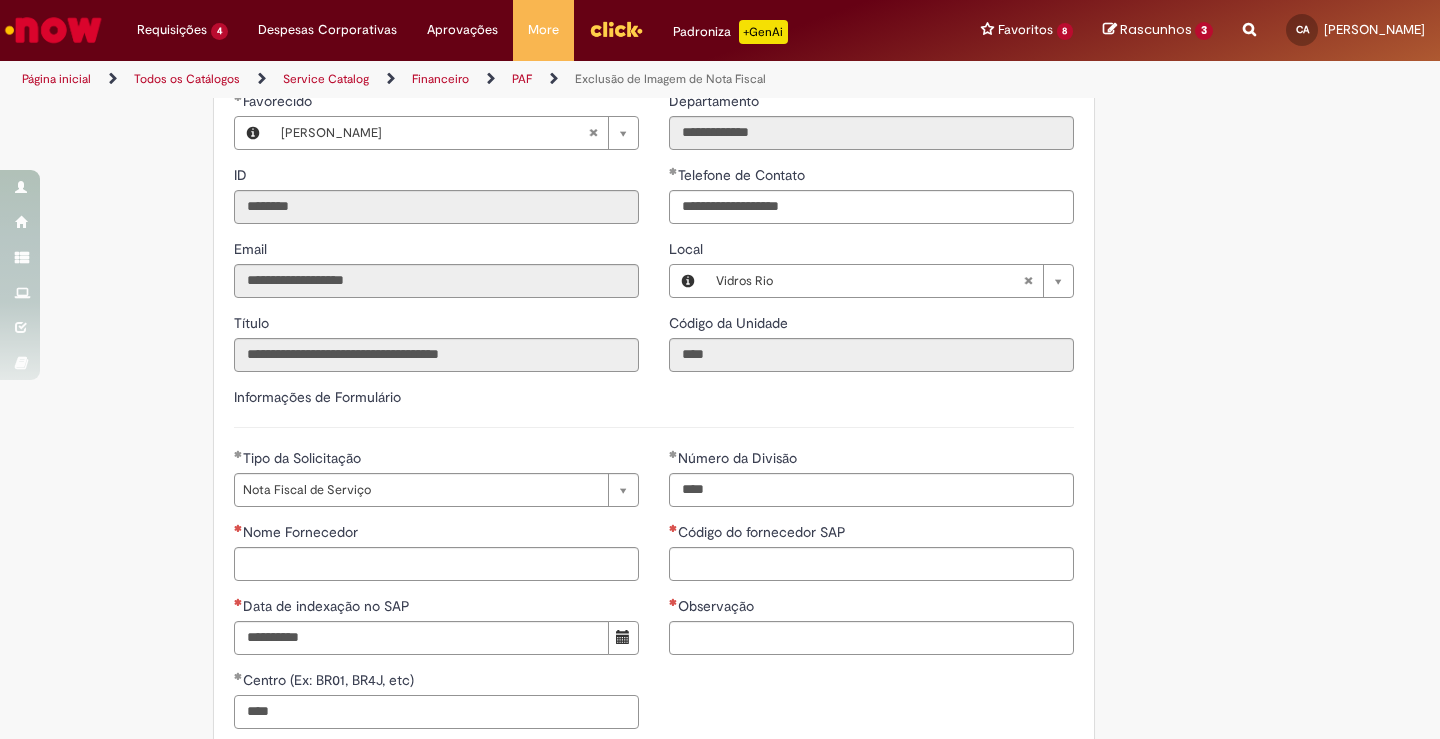 type on "****" 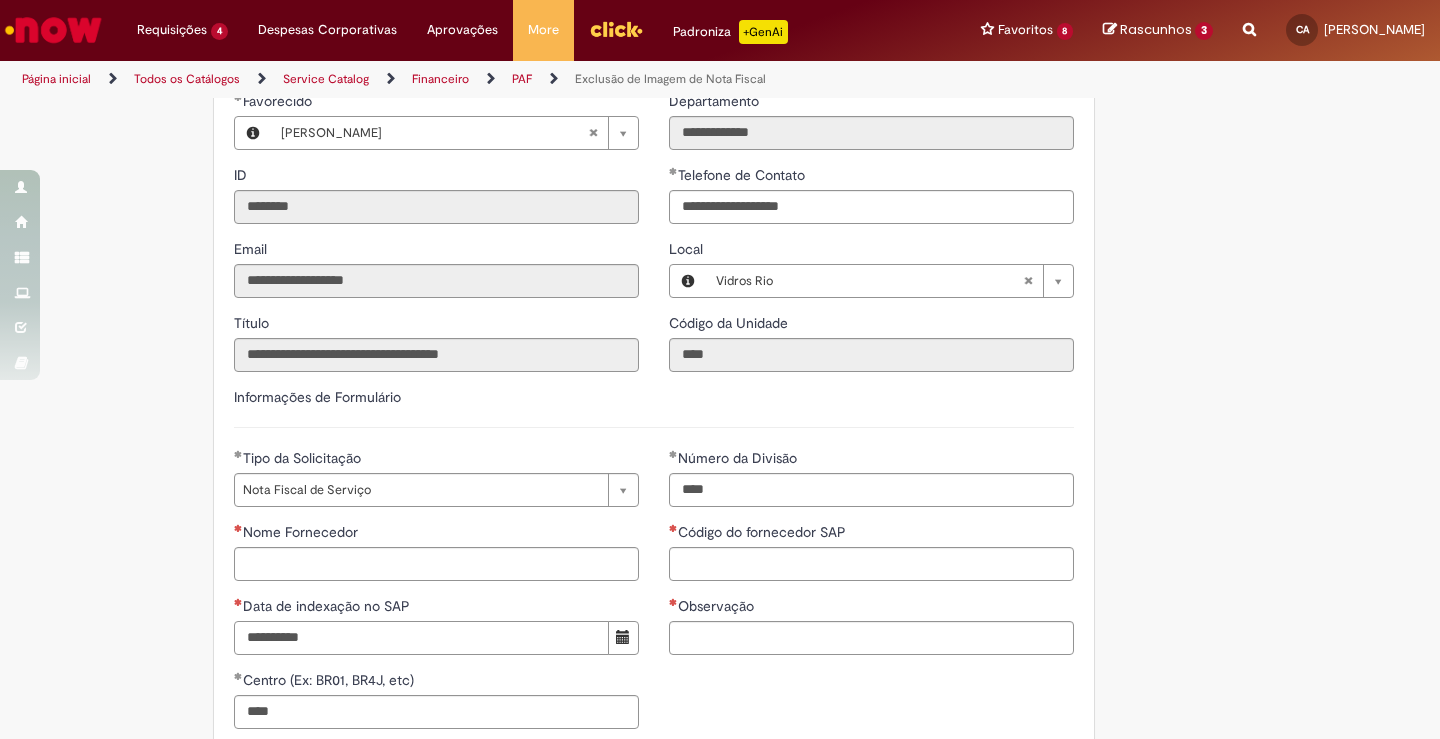 click on "Data de indexação no SAP" at bounding box center (421, 638) 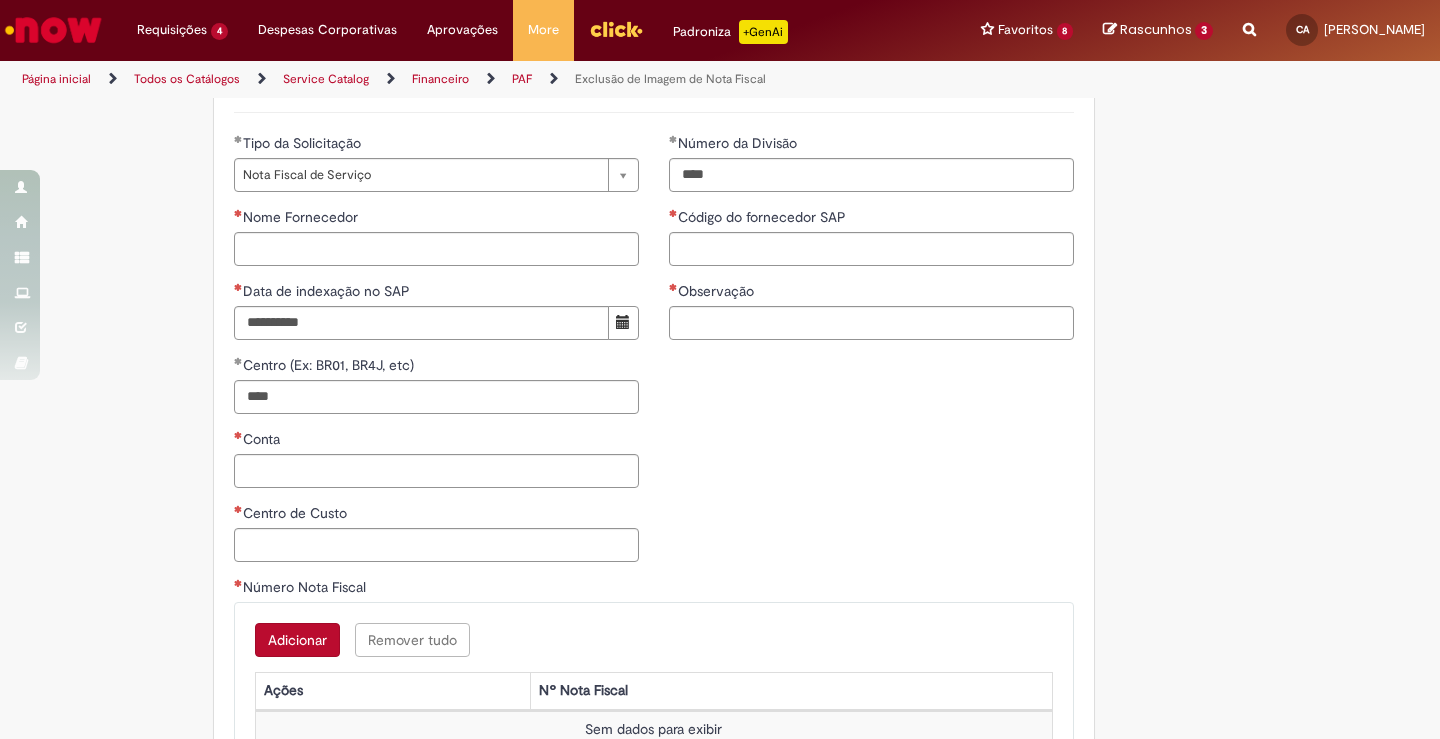 scroll, scrollTop: 975, scrollLeft: 0, axis: vertical 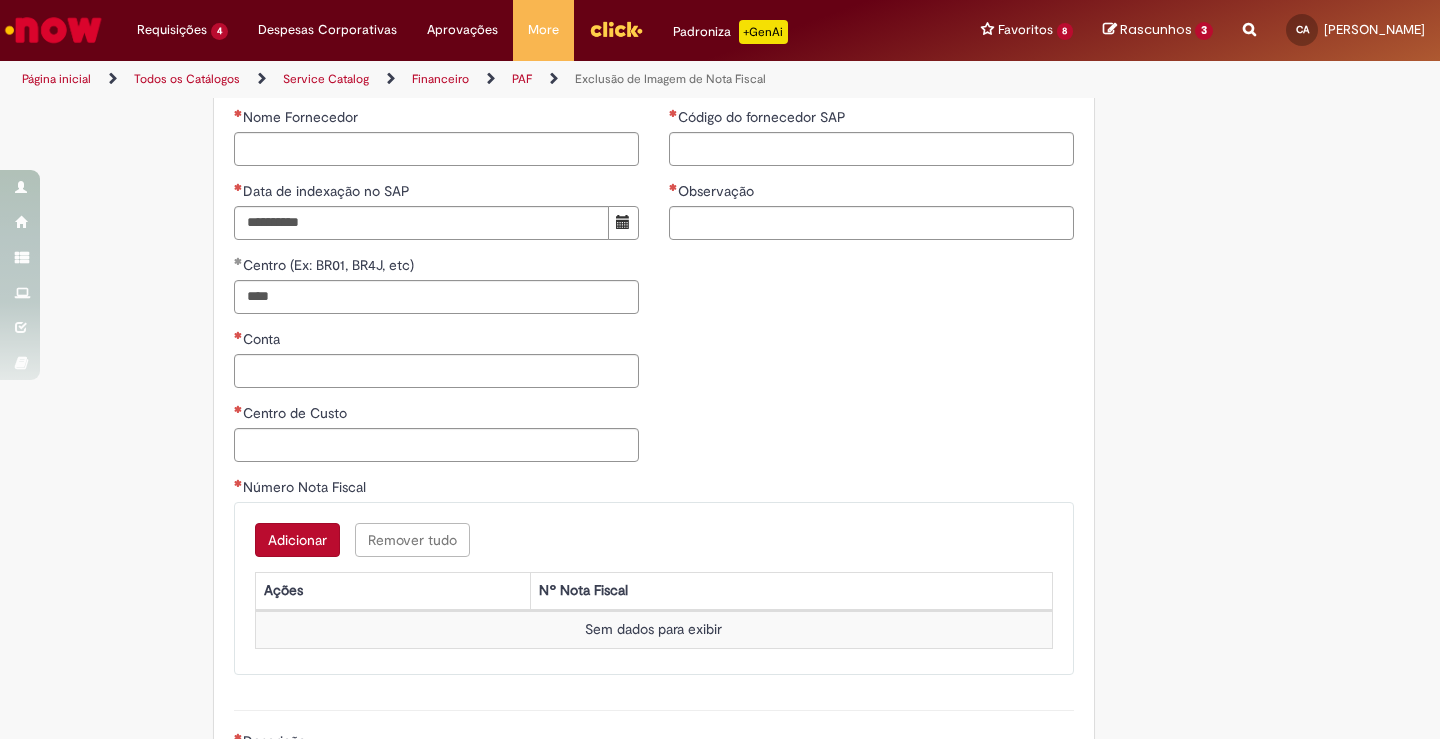 click on "Adicionar" at bounding box center [297, 540] 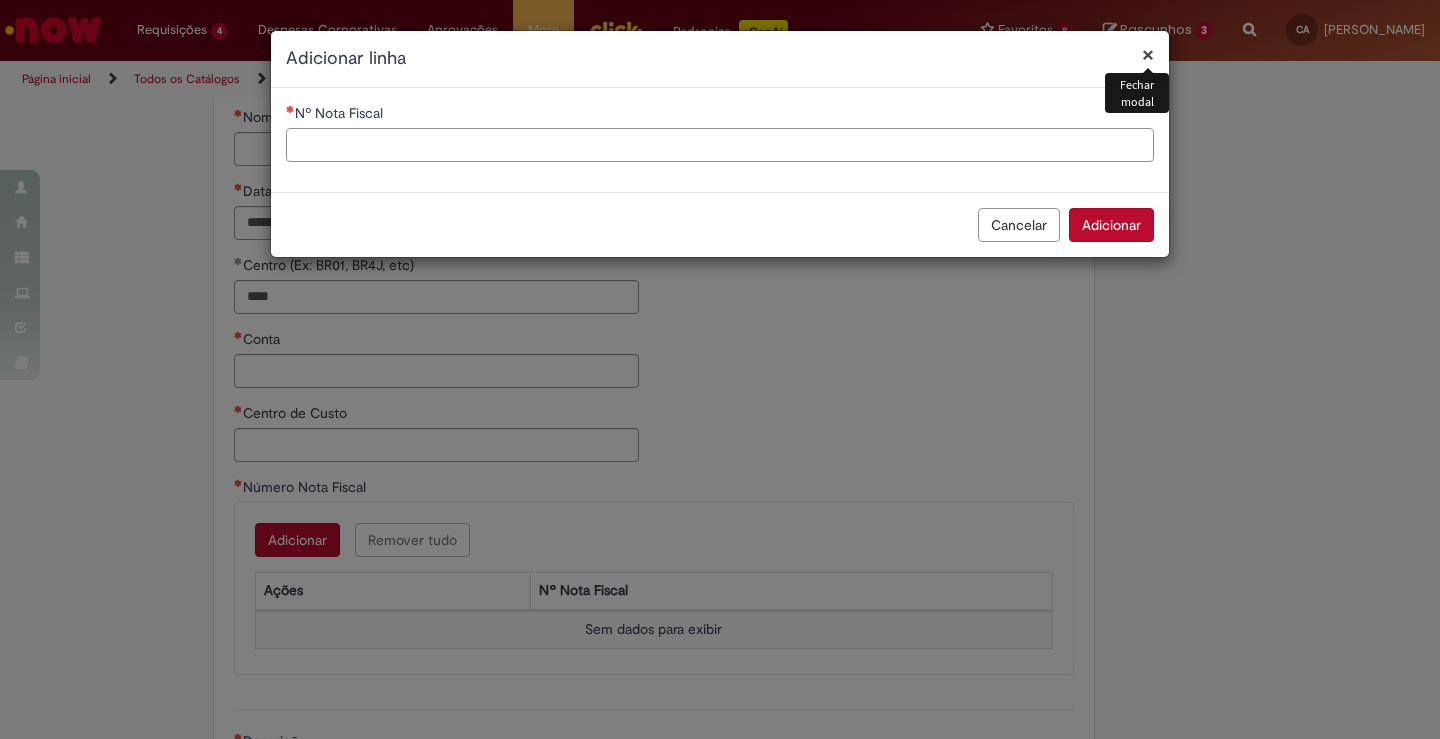 click on "Nº Nota Fiscal" at bounding box center (720, 145) 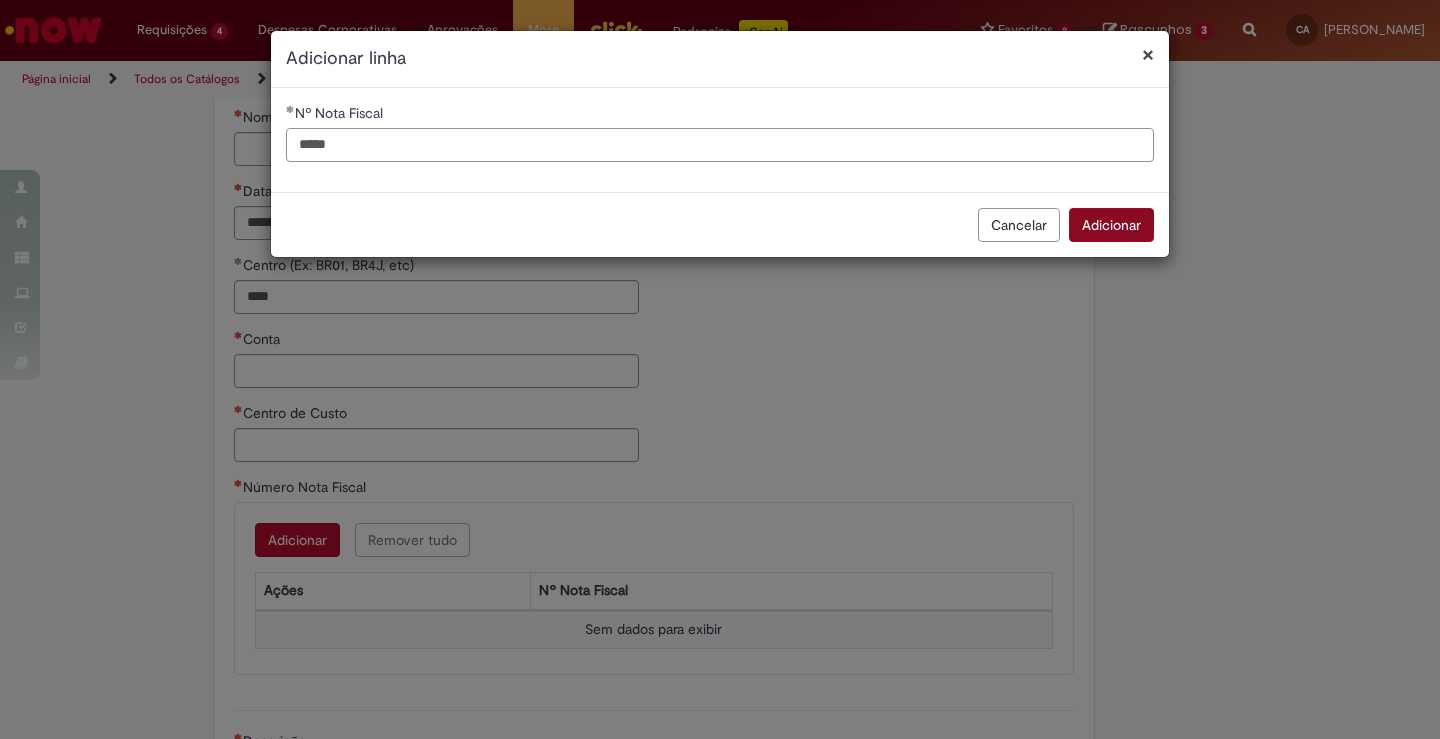 type on "*****" 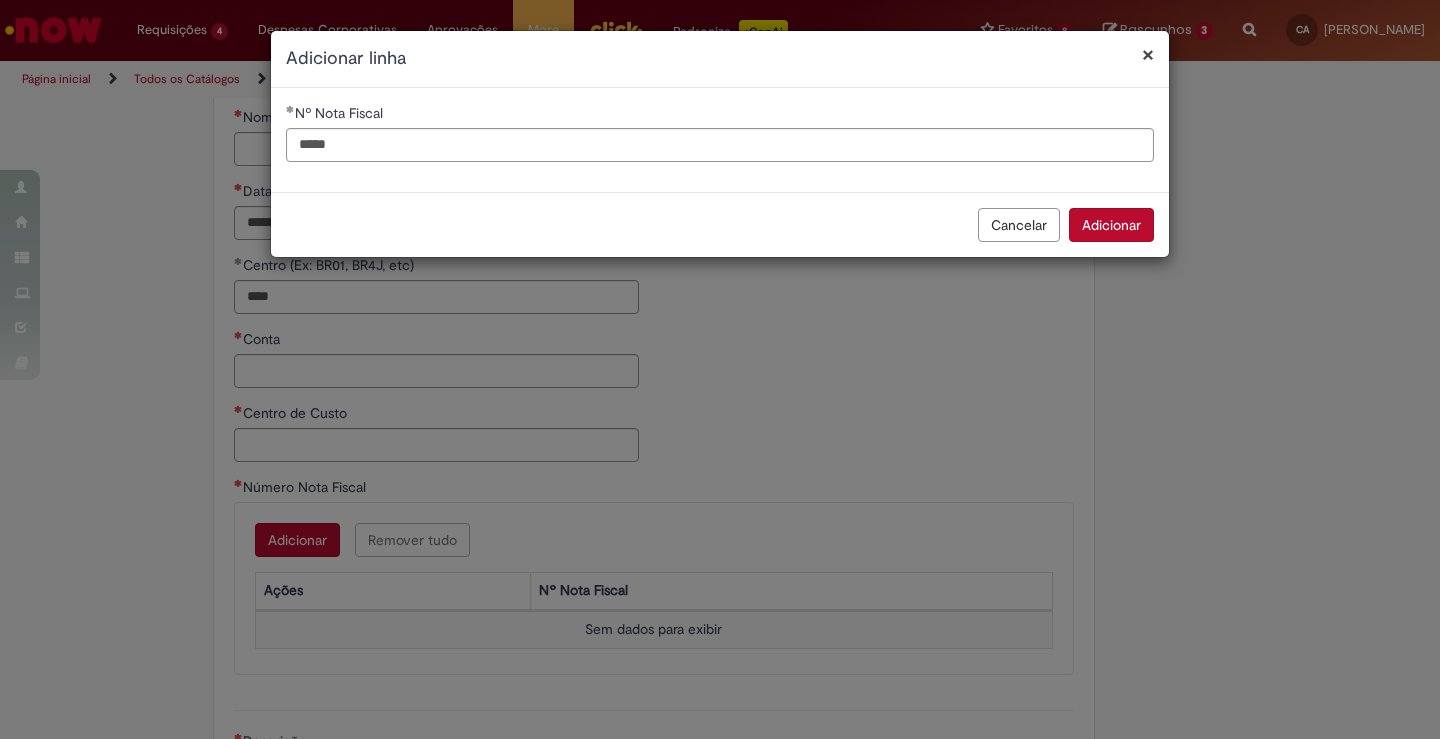 click on "Adicionar" at bounding box center (1111, 225) 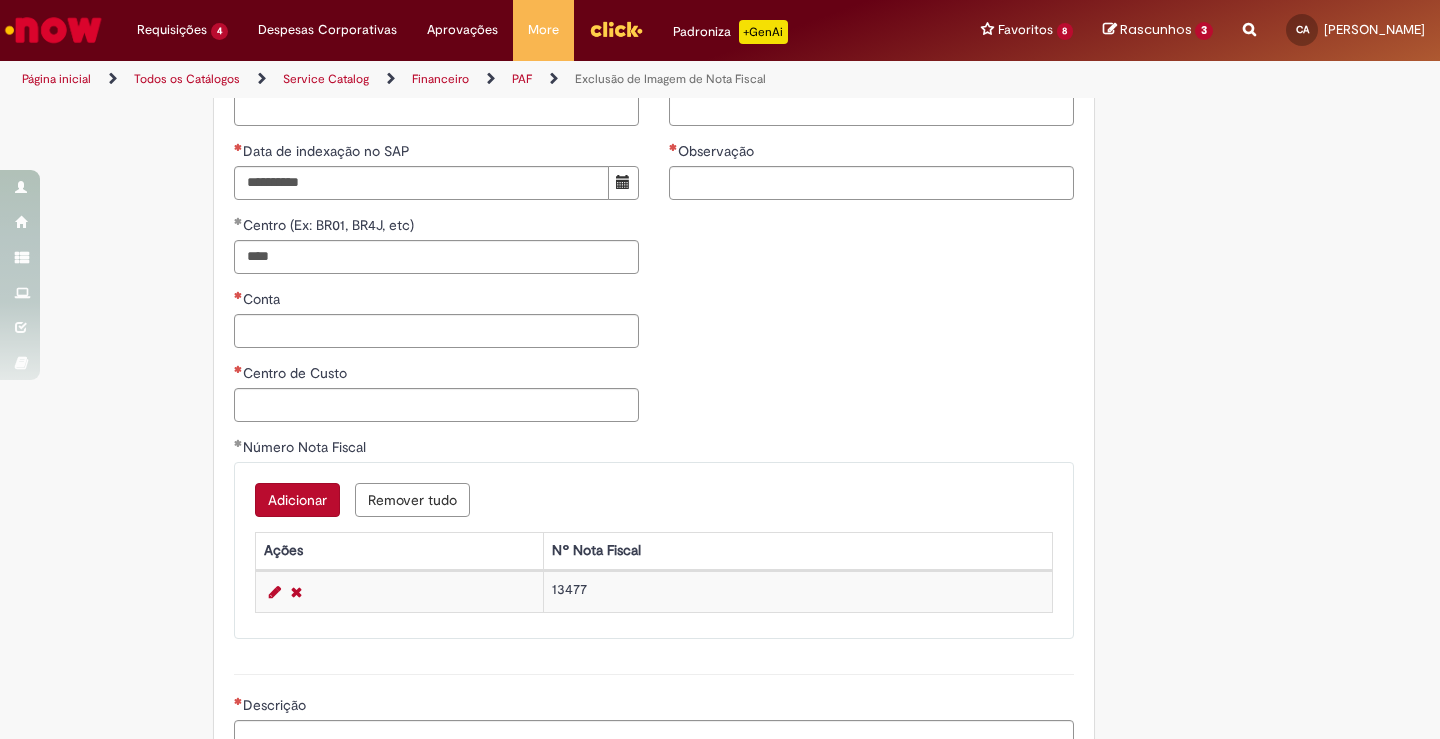 scroll, scrollTop: 1055, scrollLeft: 0, axis: vertical 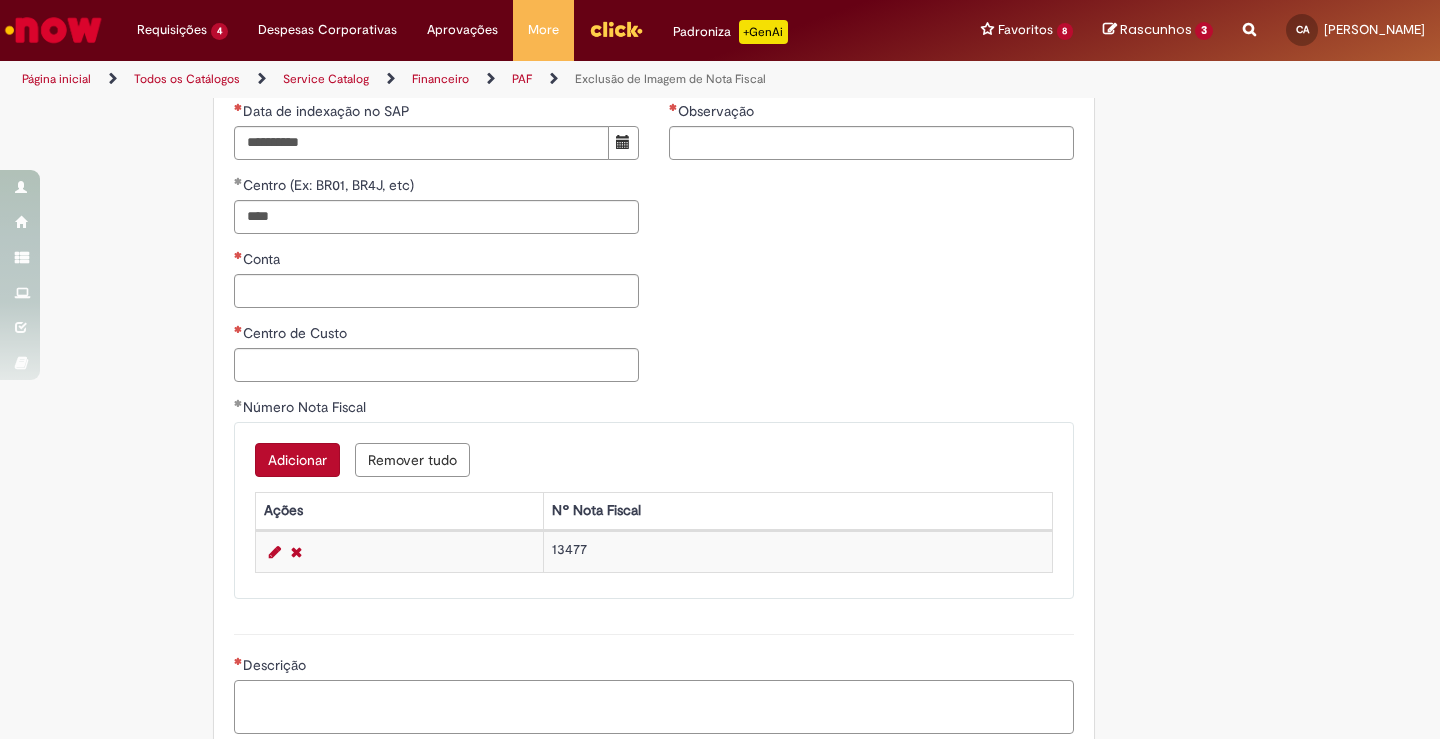 click on "Descrição" at bounding box center [654, 707] 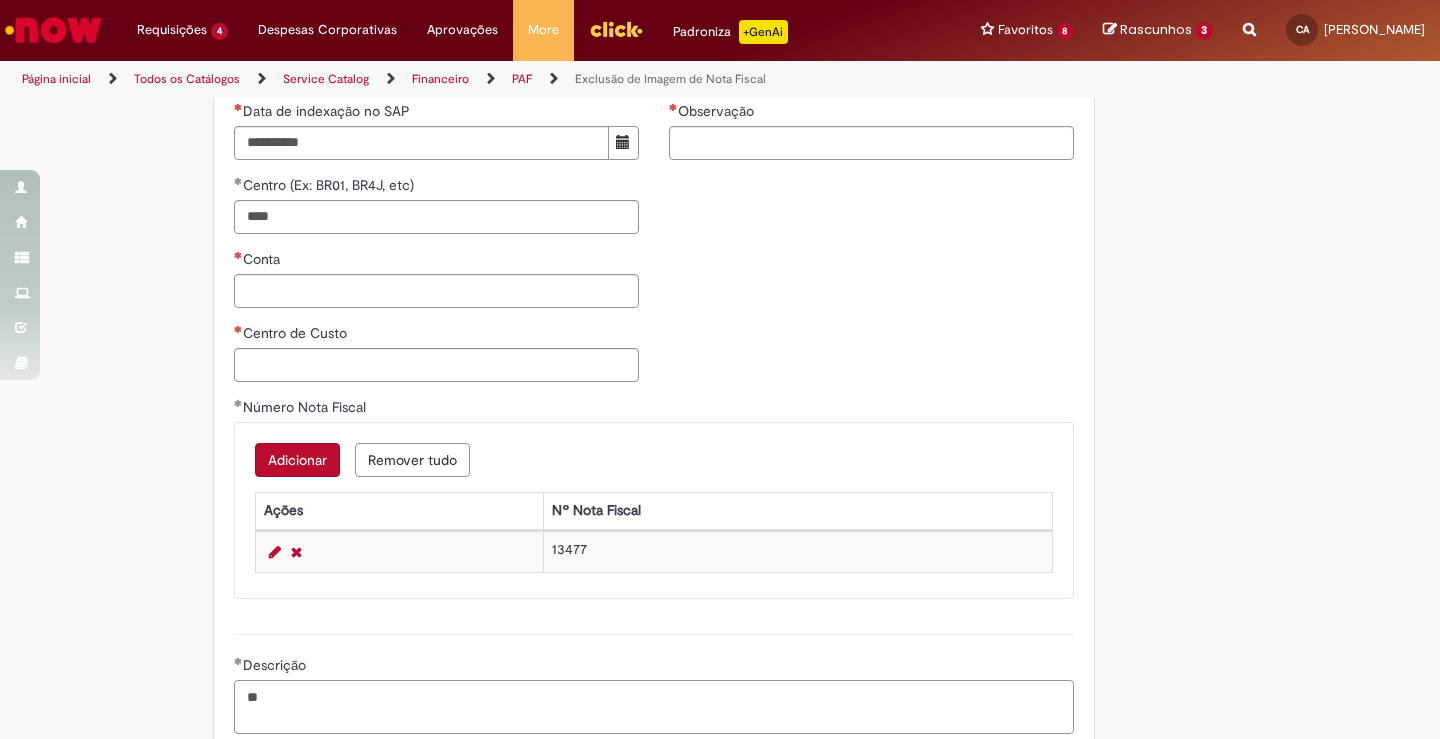 type on "*" 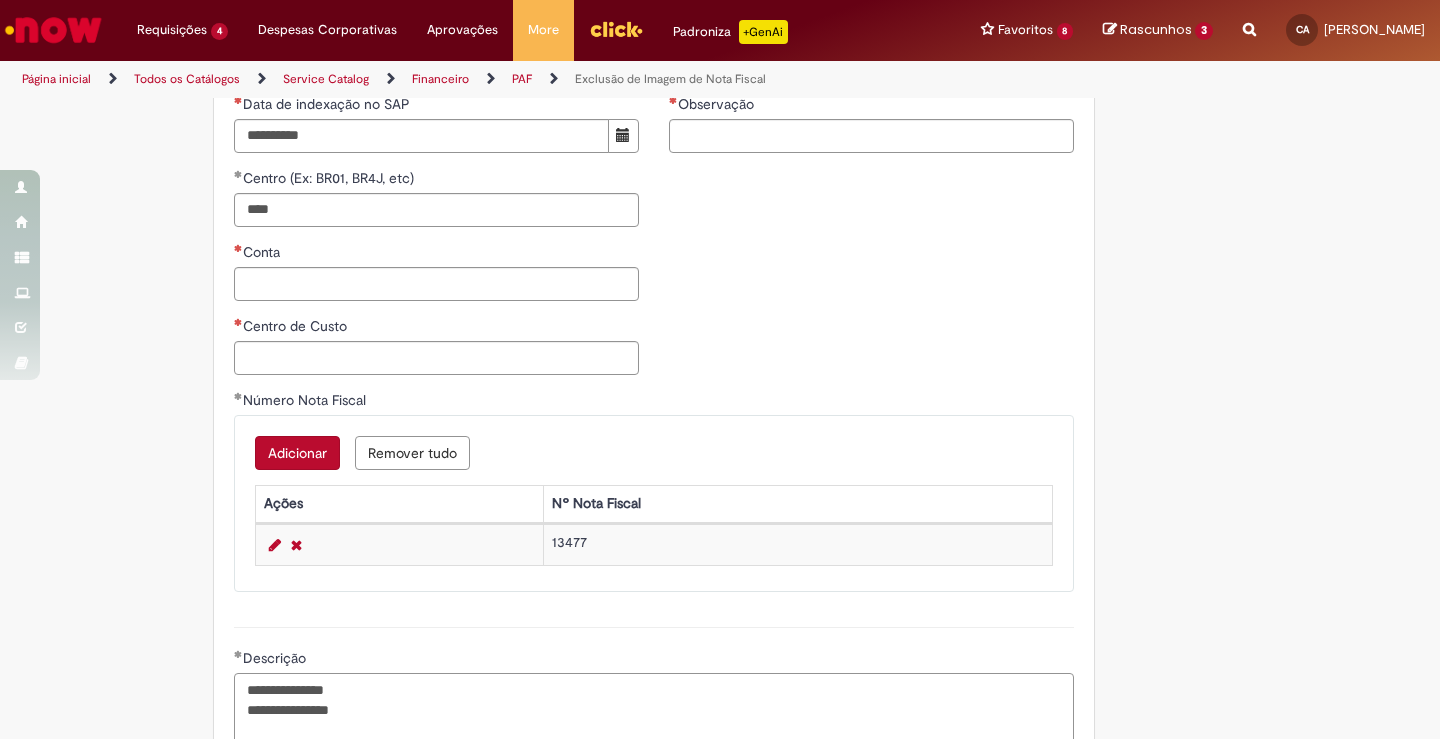 paste on "**********" 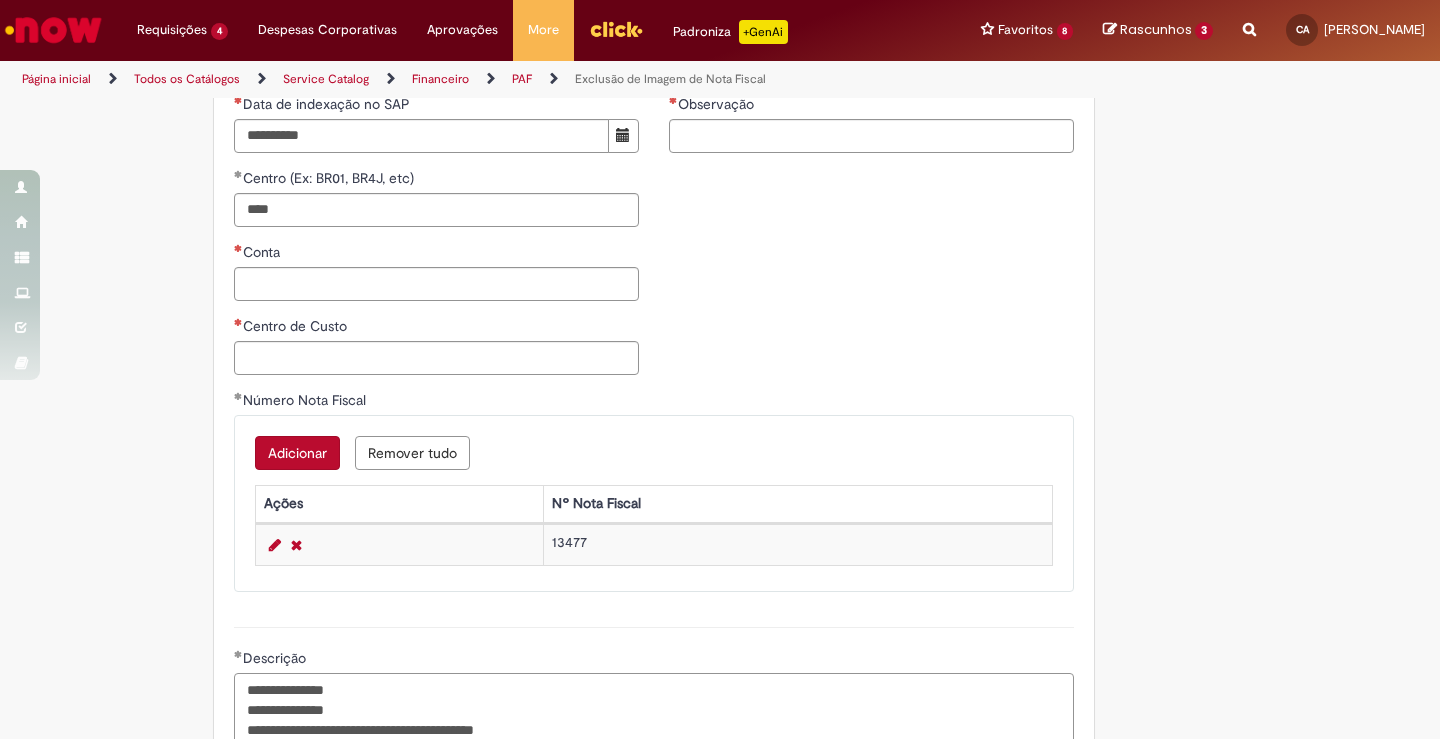 scroll, scrollTop: 1082, scrollLeft: 0, axis: vertical 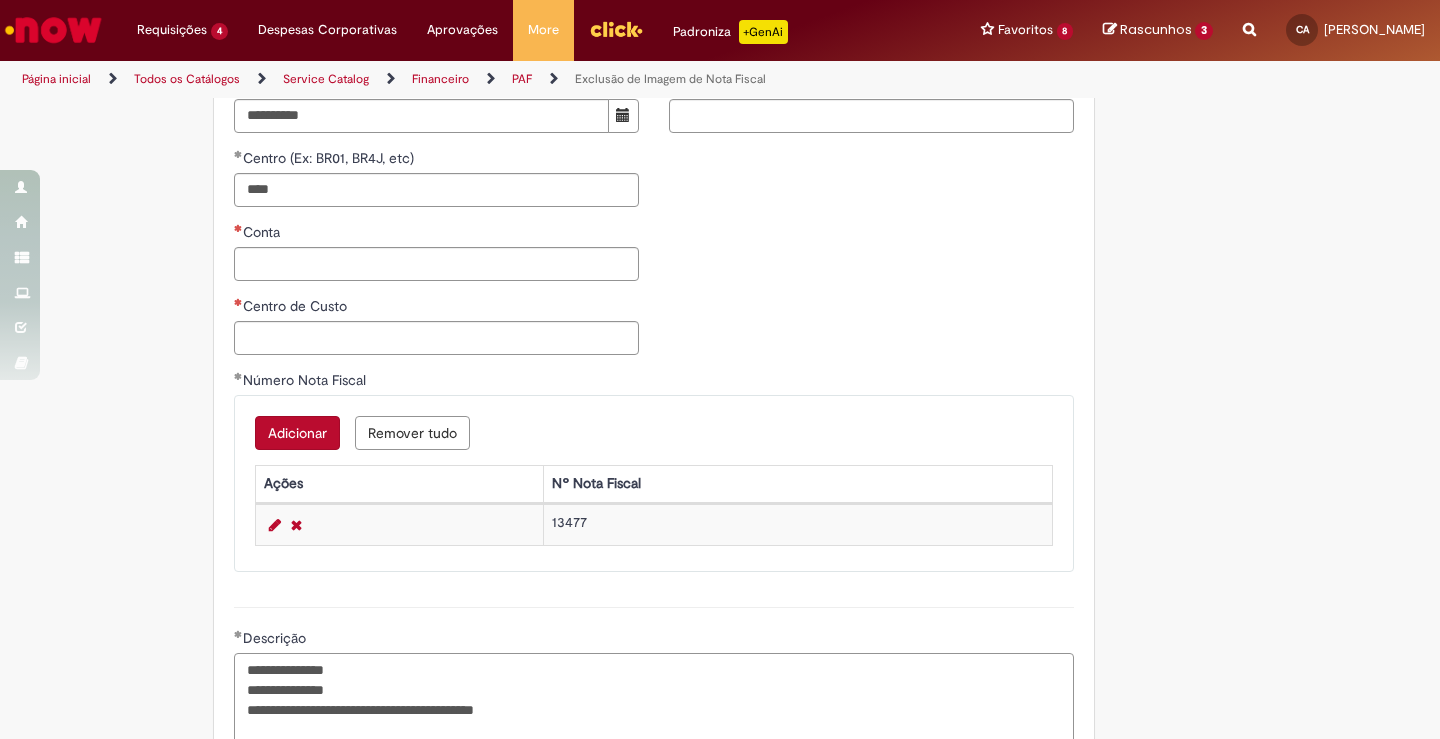click on "**********" at bounding box center (654, 700) 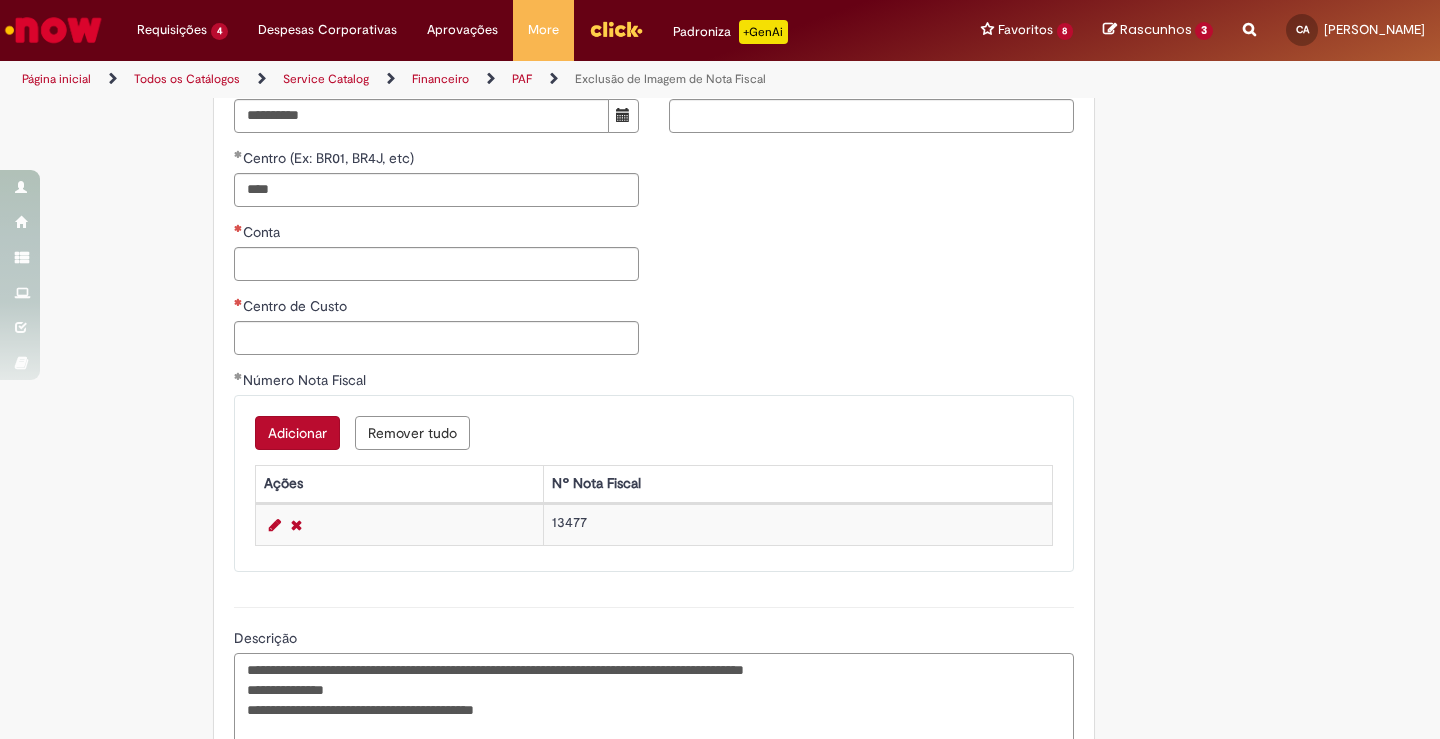 type on "**********" 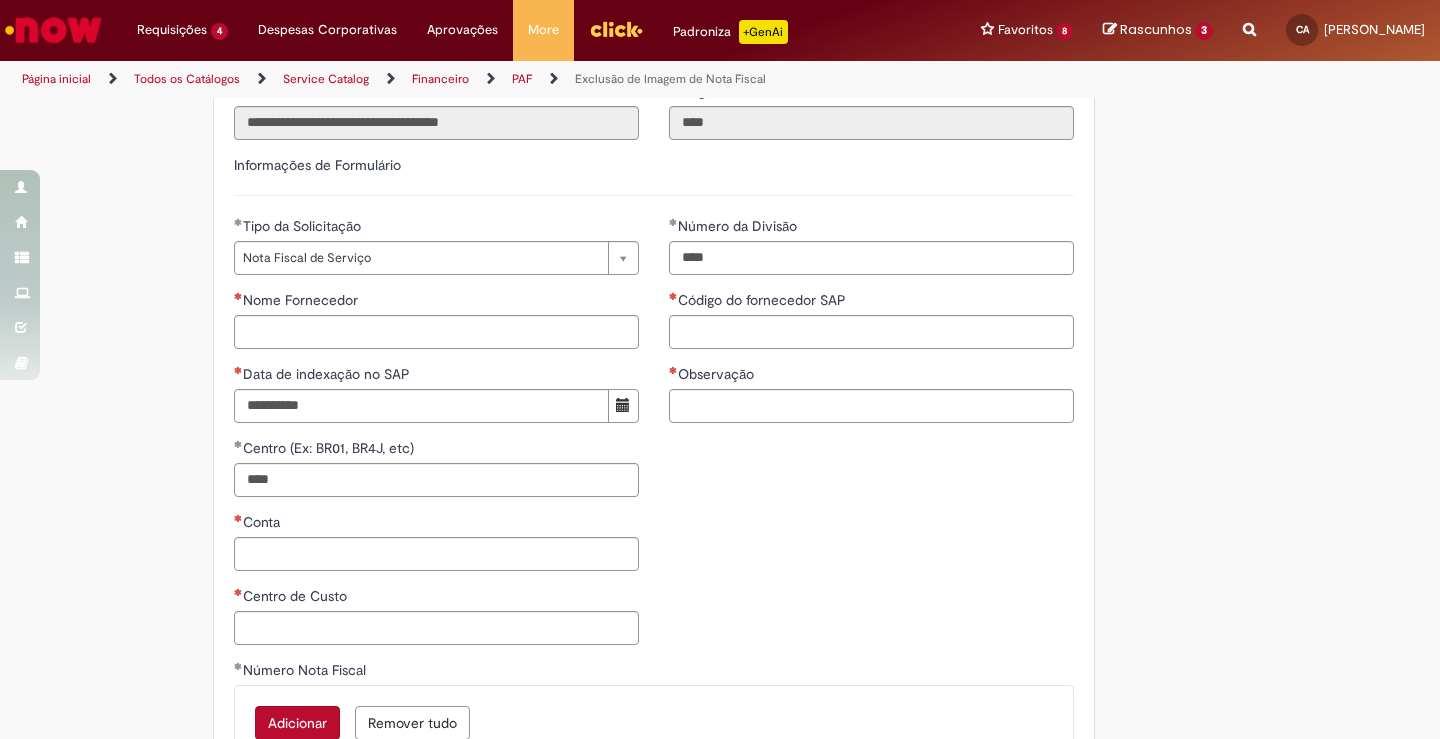 scroll, scrollTop: 717, scrollLeft: 0, axis: vertical 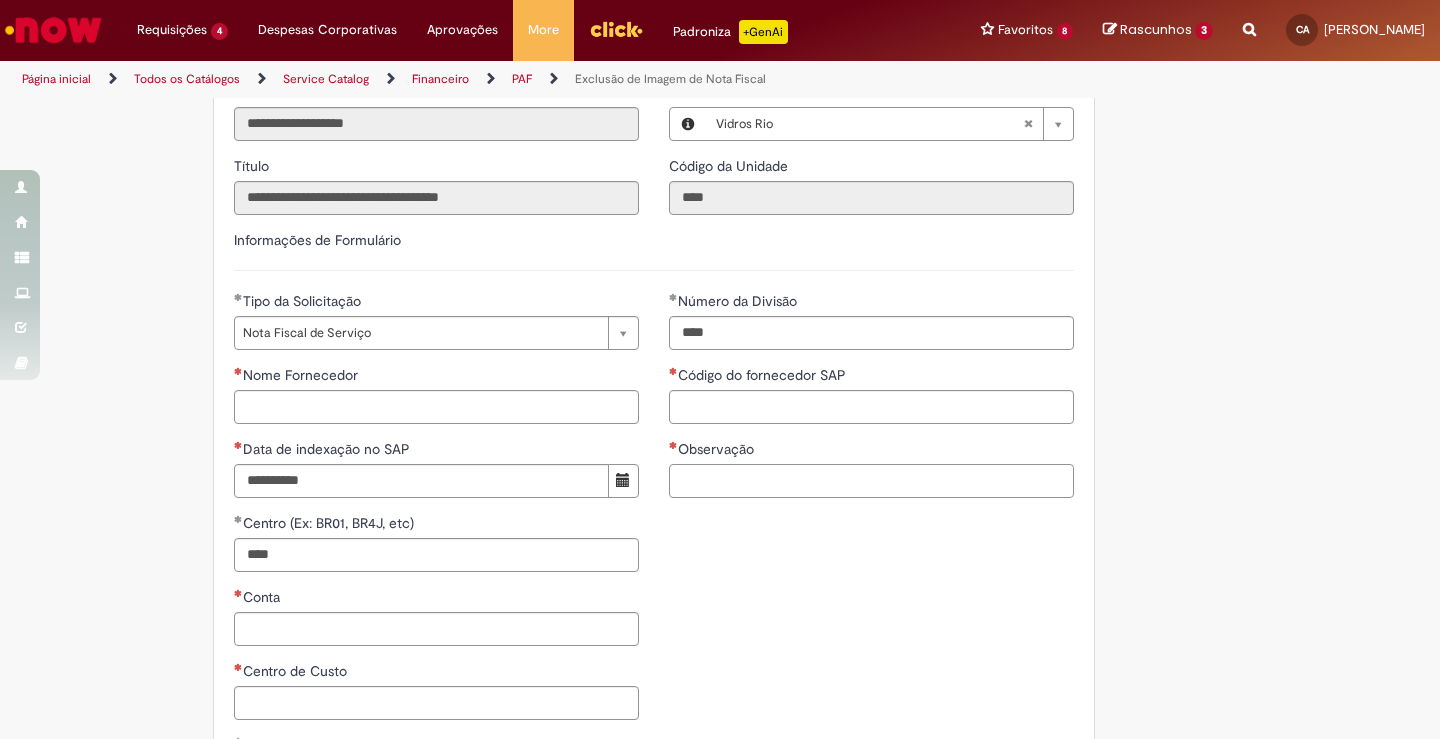 click on "Observação" at bounding box center [871, 481] 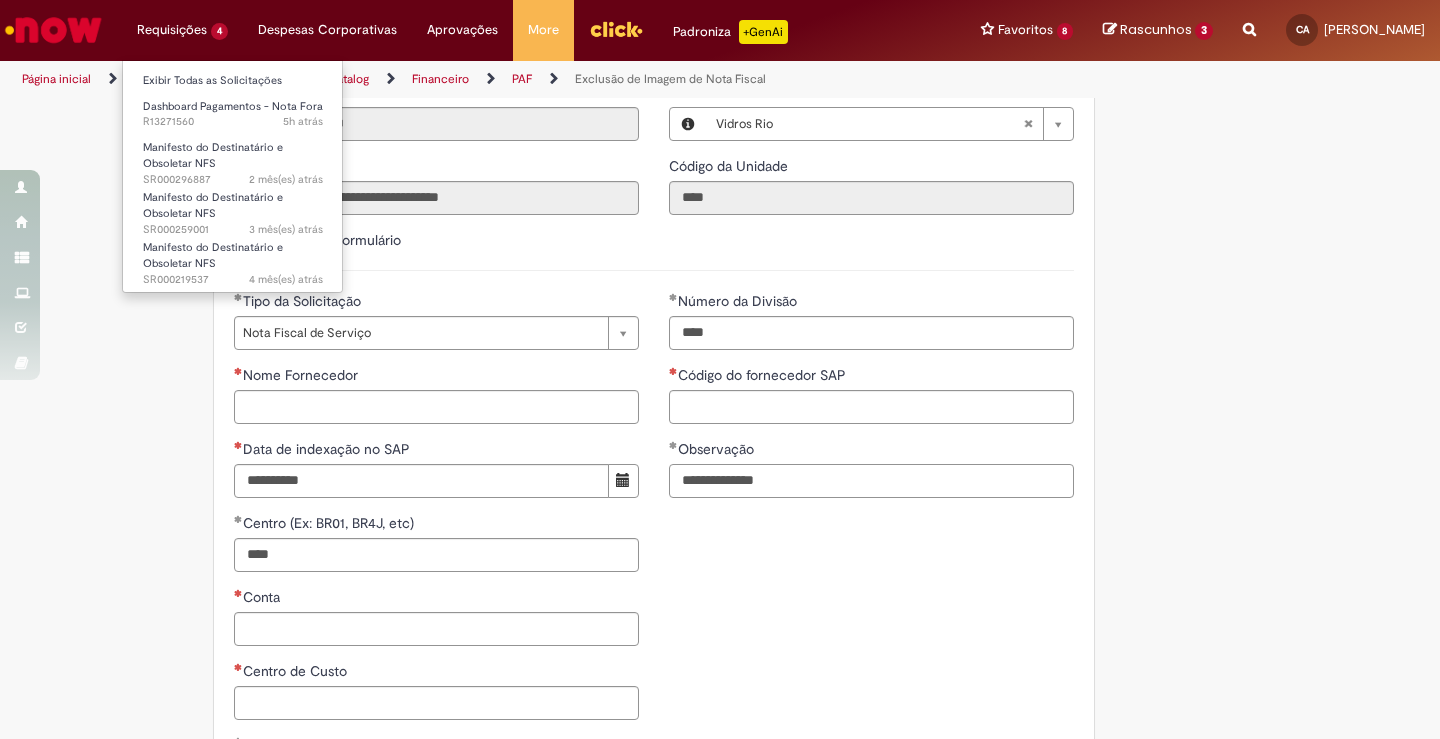 type on "**********" 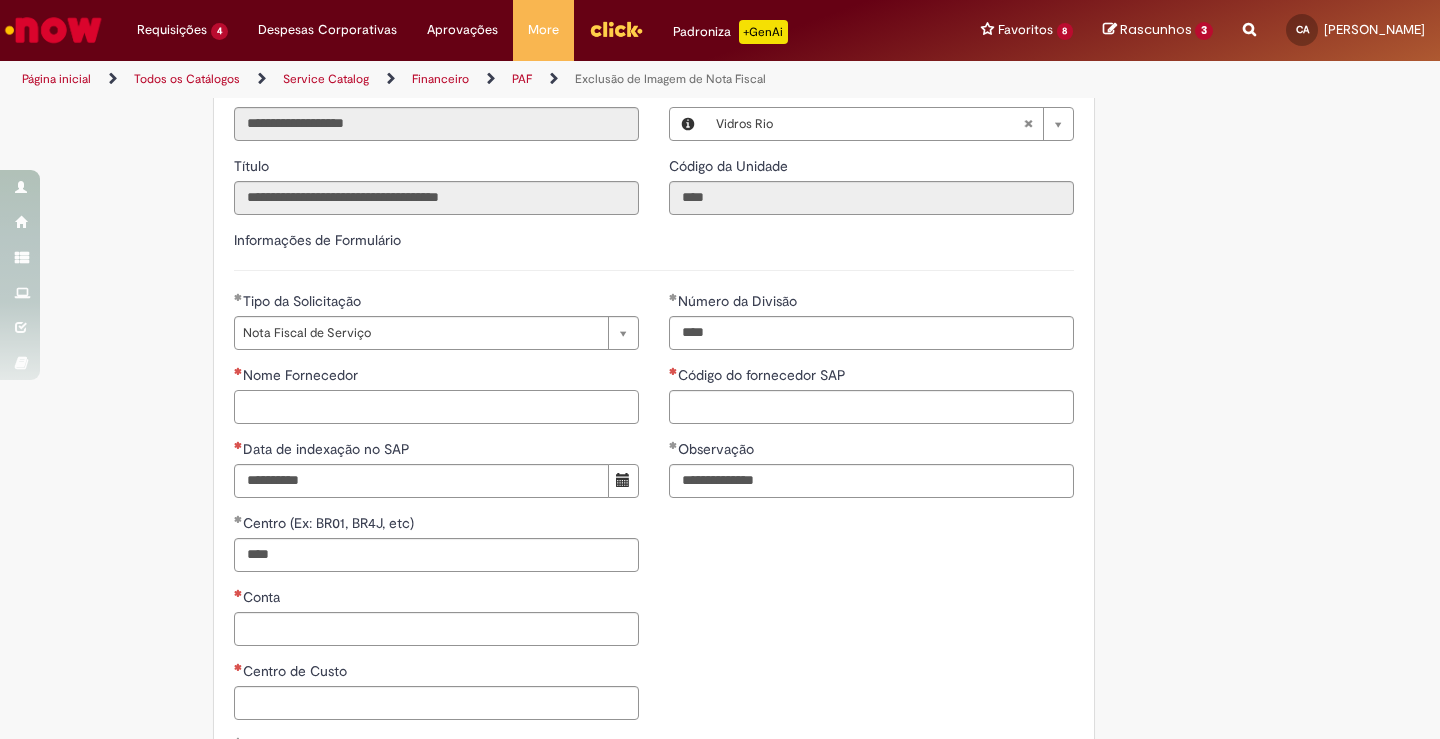 click on "Nome Fornecedor" at bounding box center (436, 407) 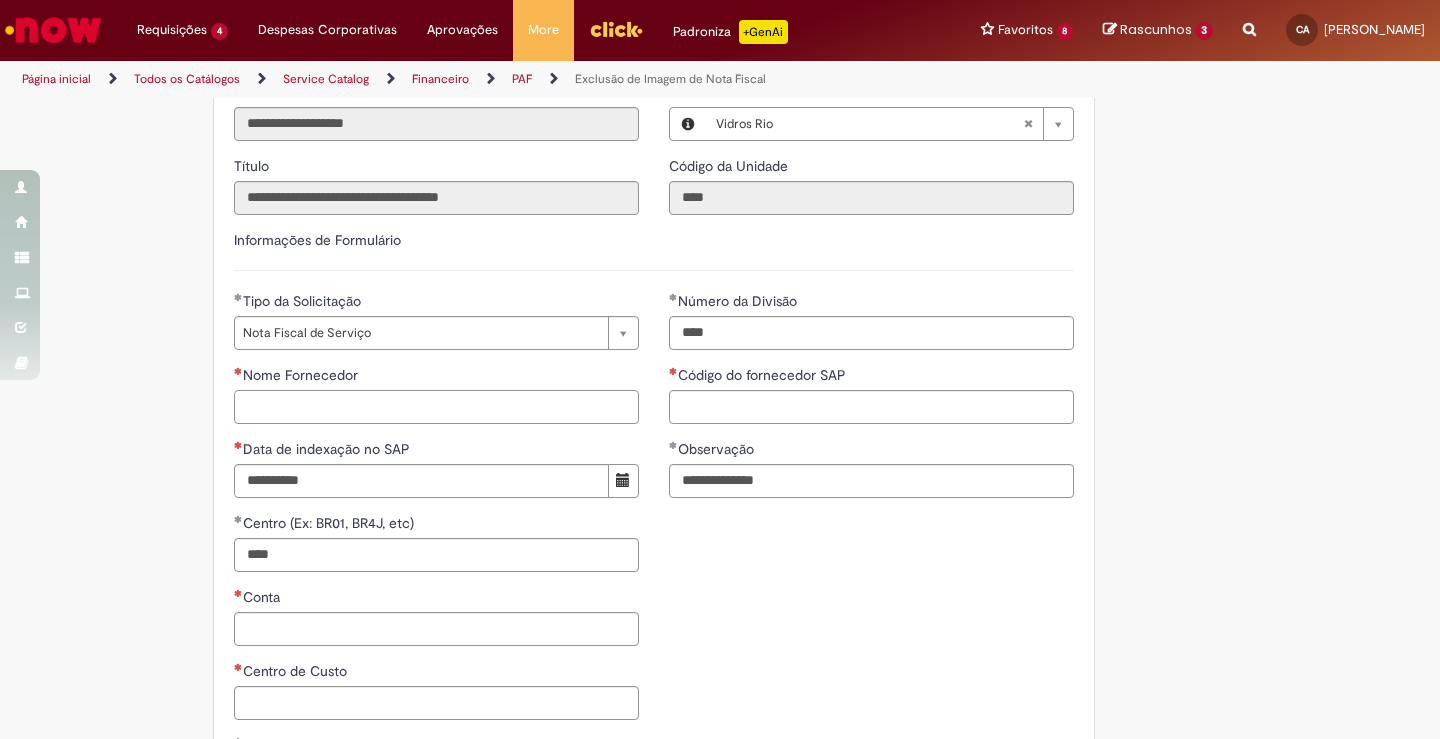 paste on "**********" 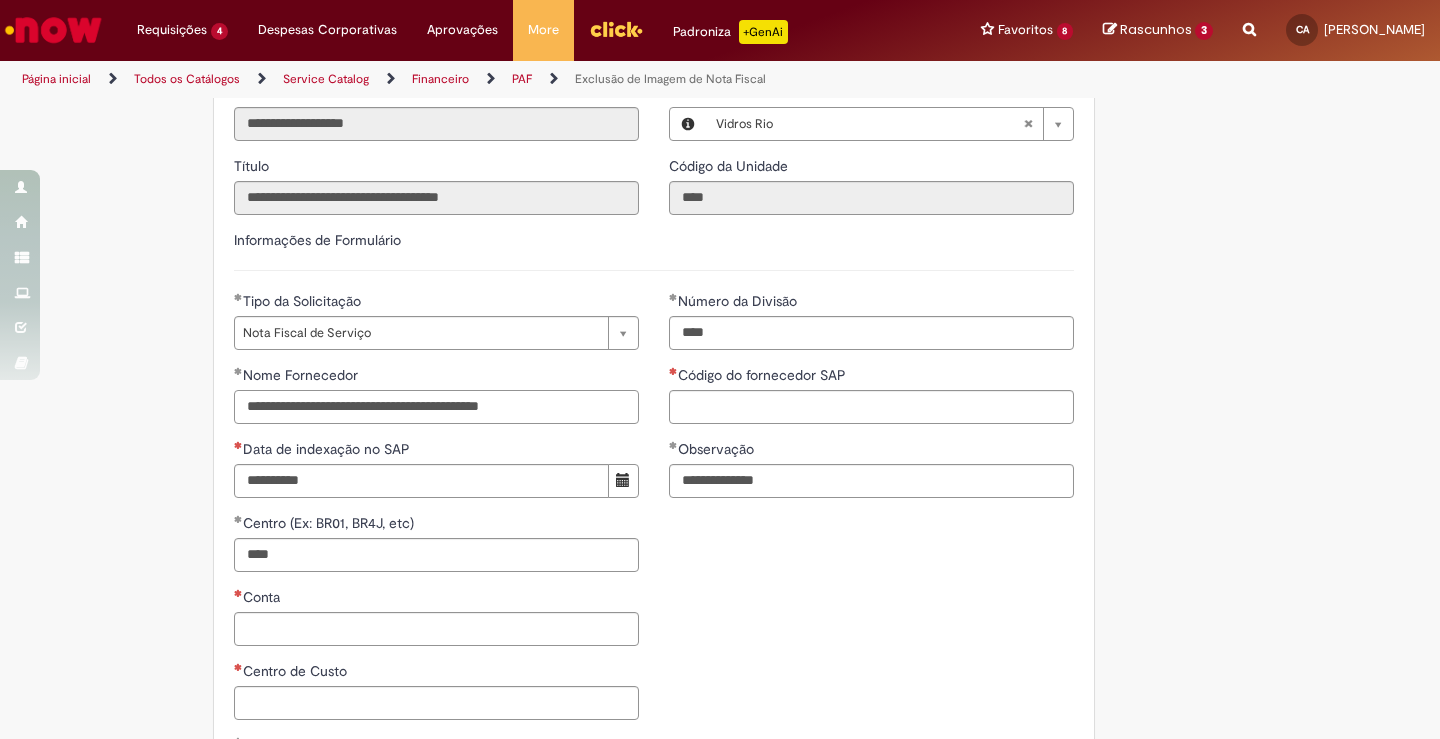 type on "**********" 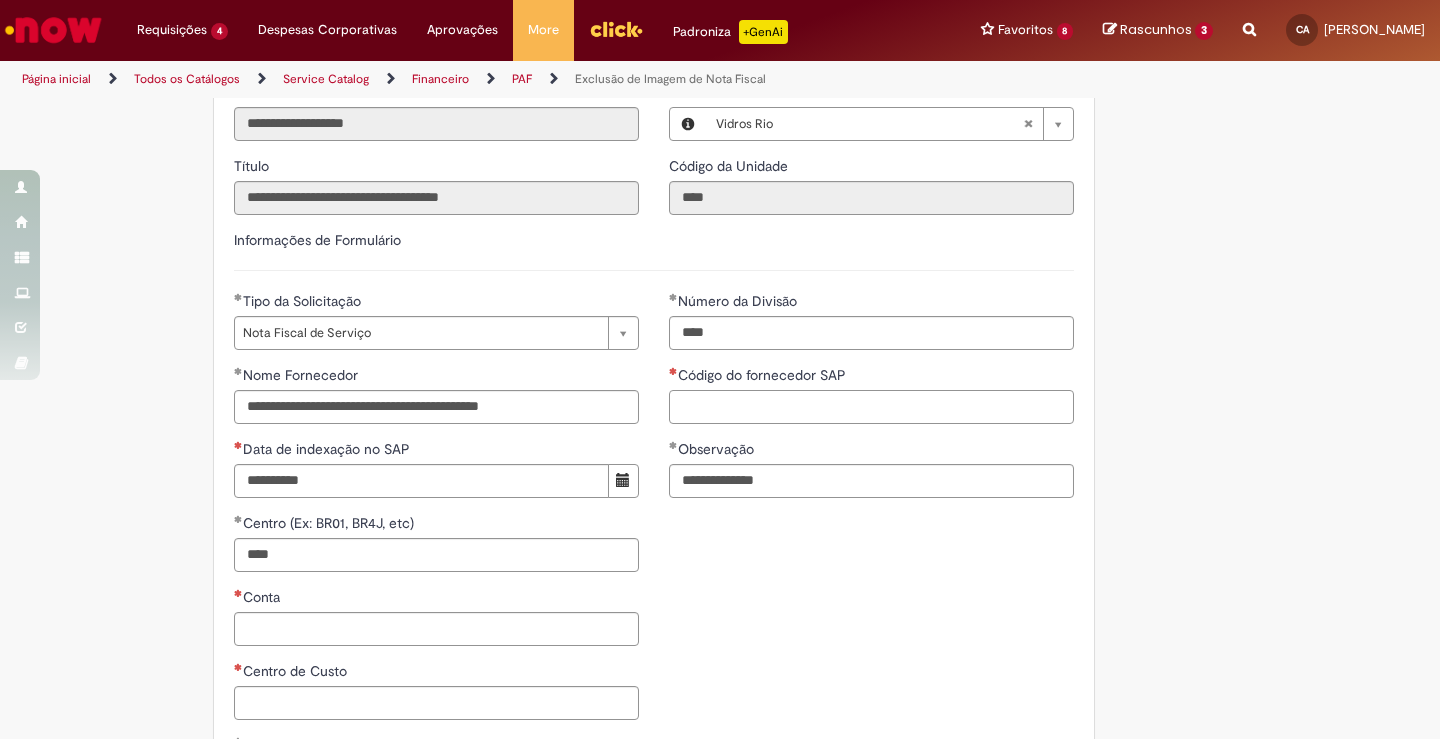 click on "Código do fornecedor SAP" at bounding box center [871, 407] 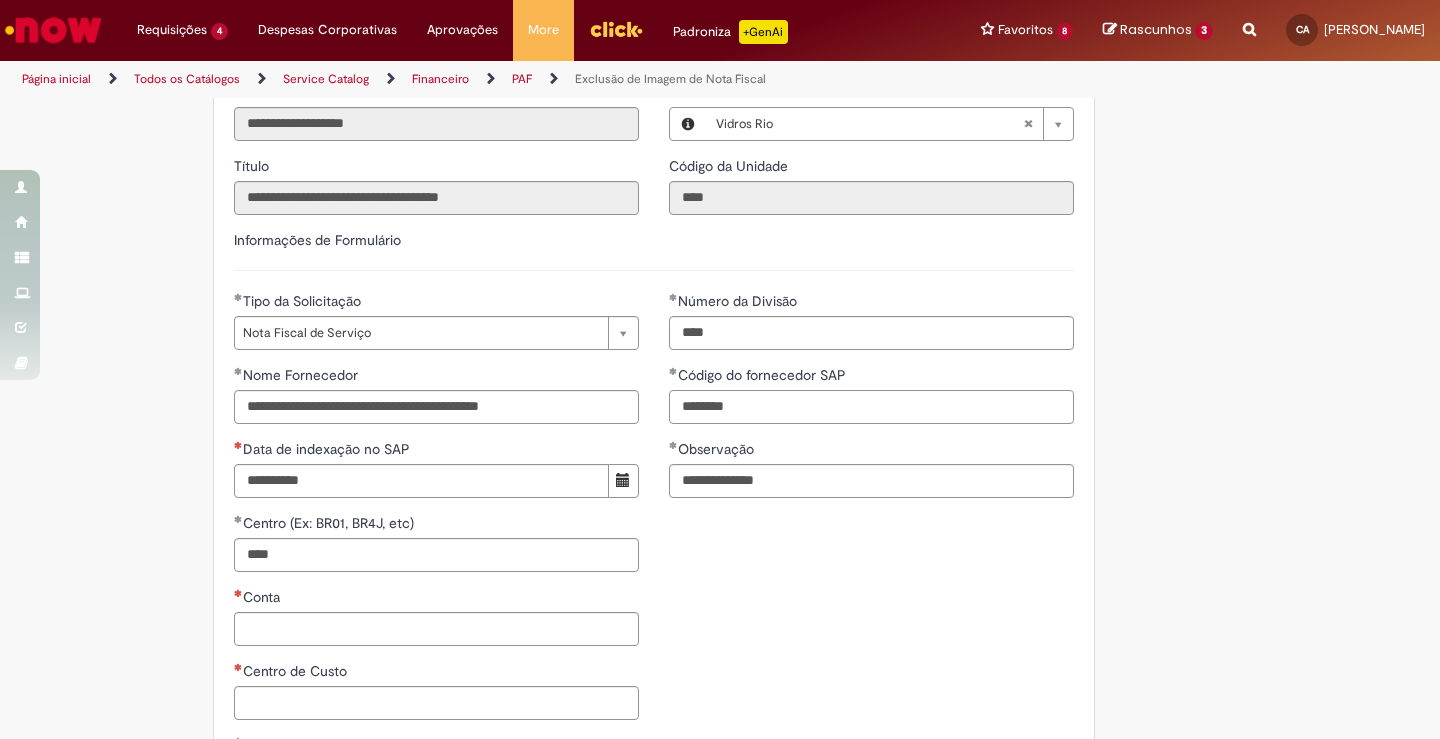 type on "********" 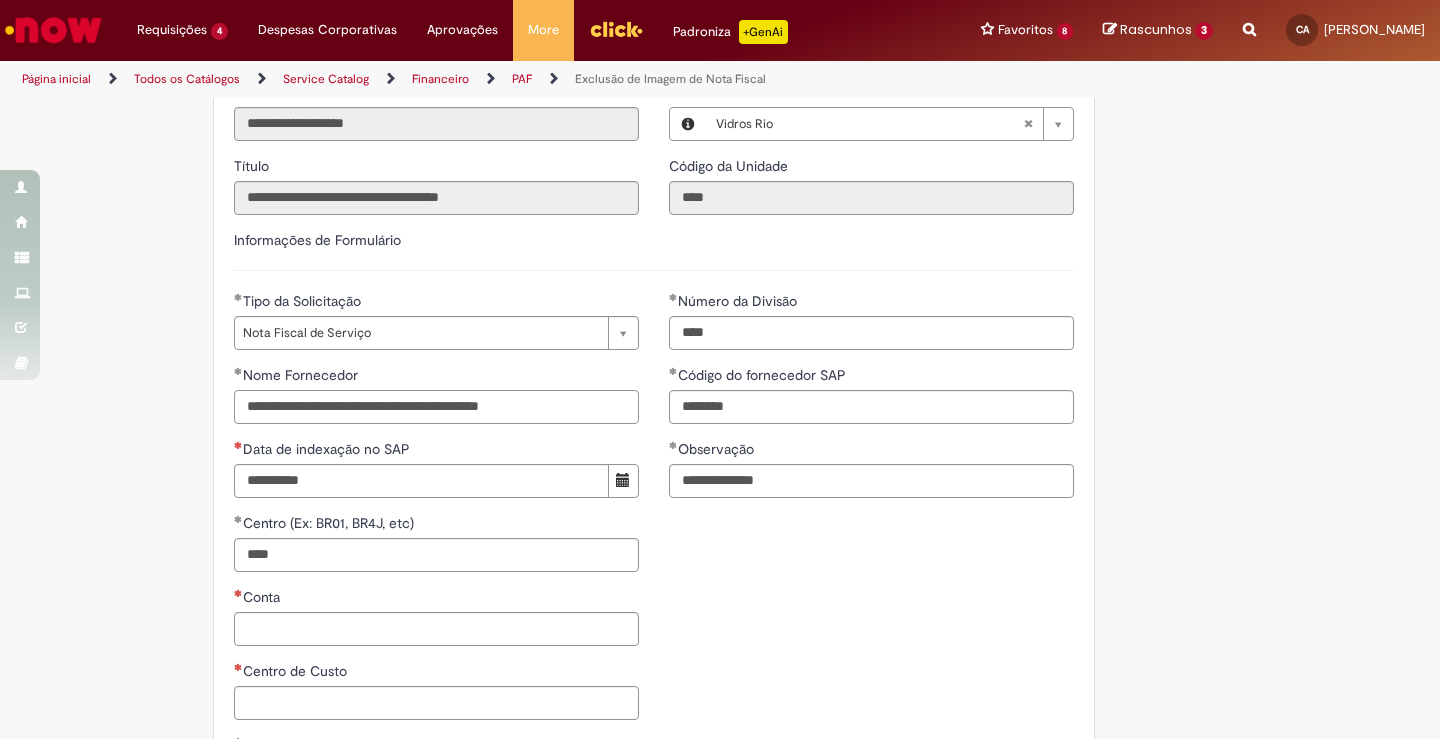 click on "**********" at bounding box center (436, 407) 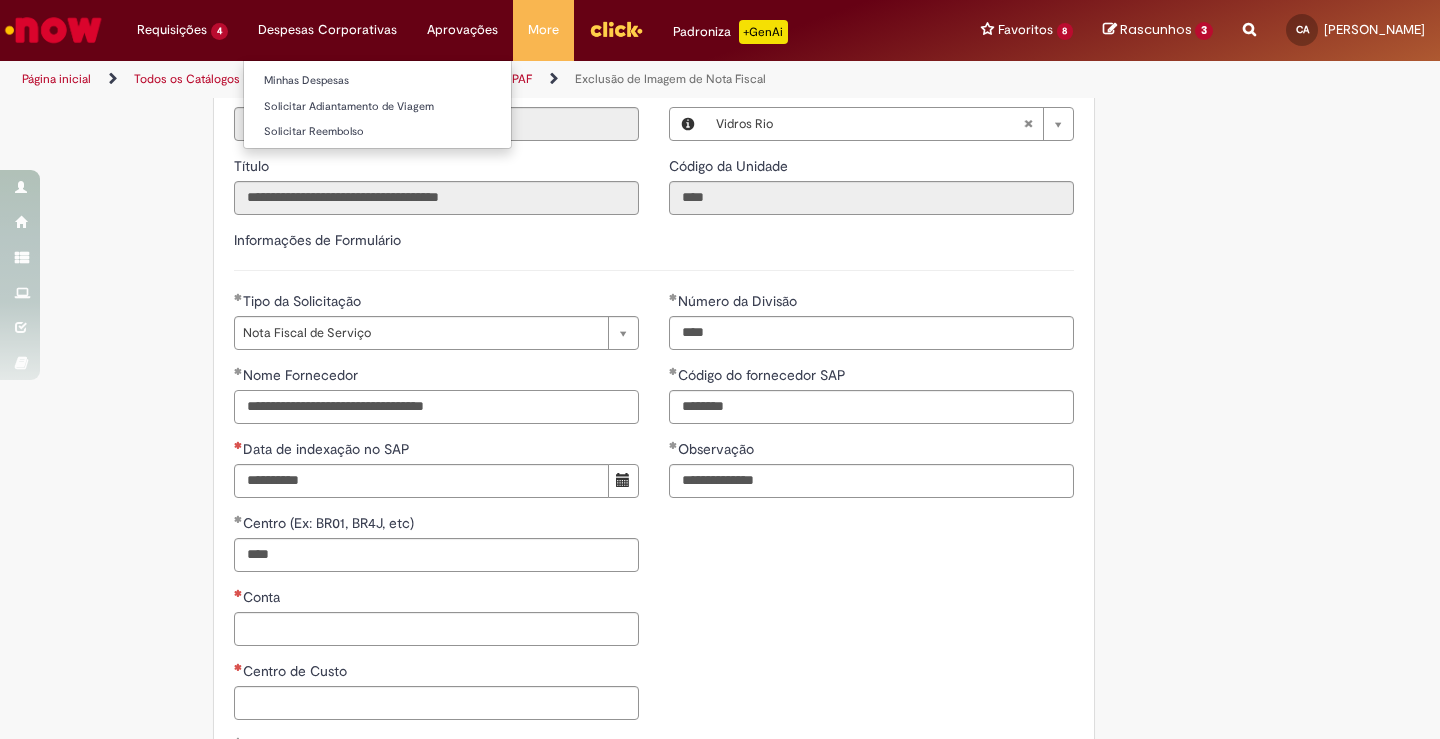 type on "**********" 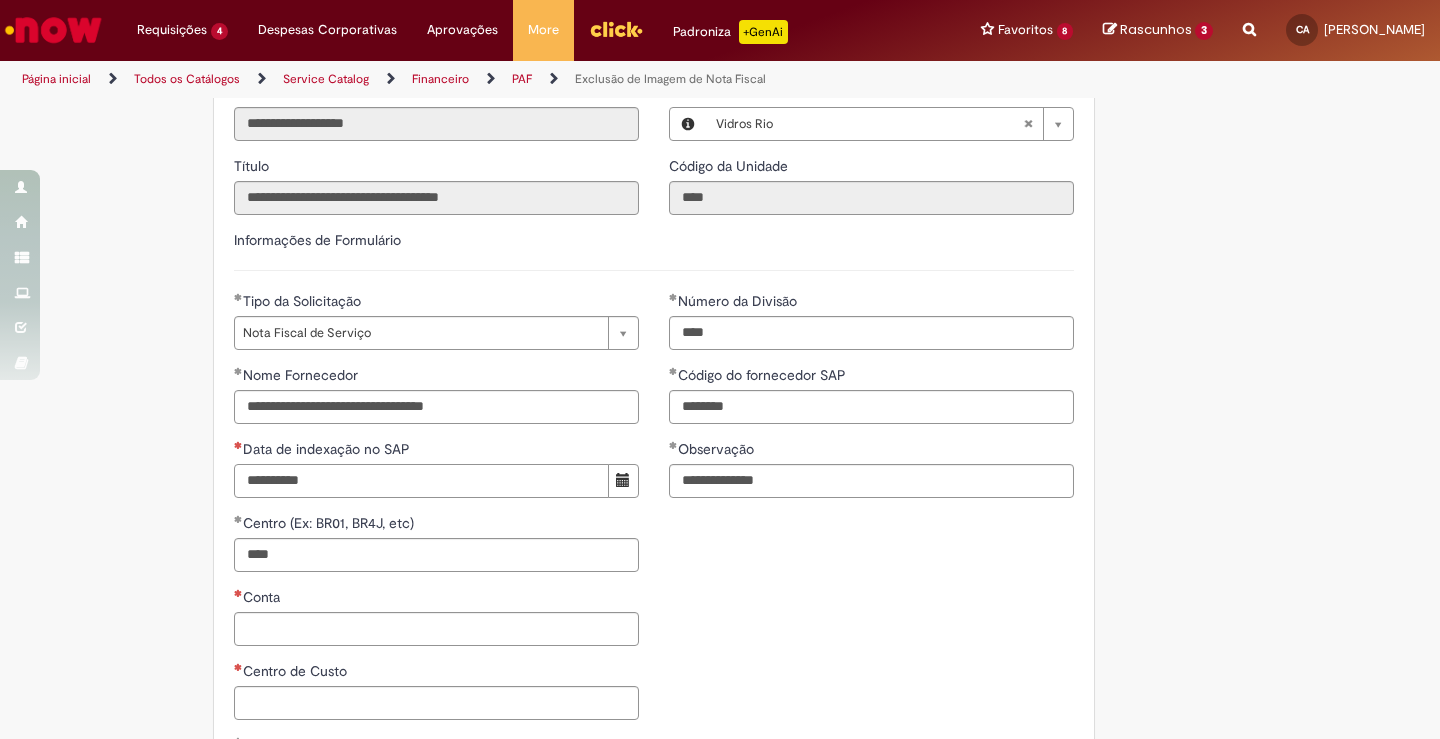 click on "Data de indexação no SAP" at bounding box center [421, 481] 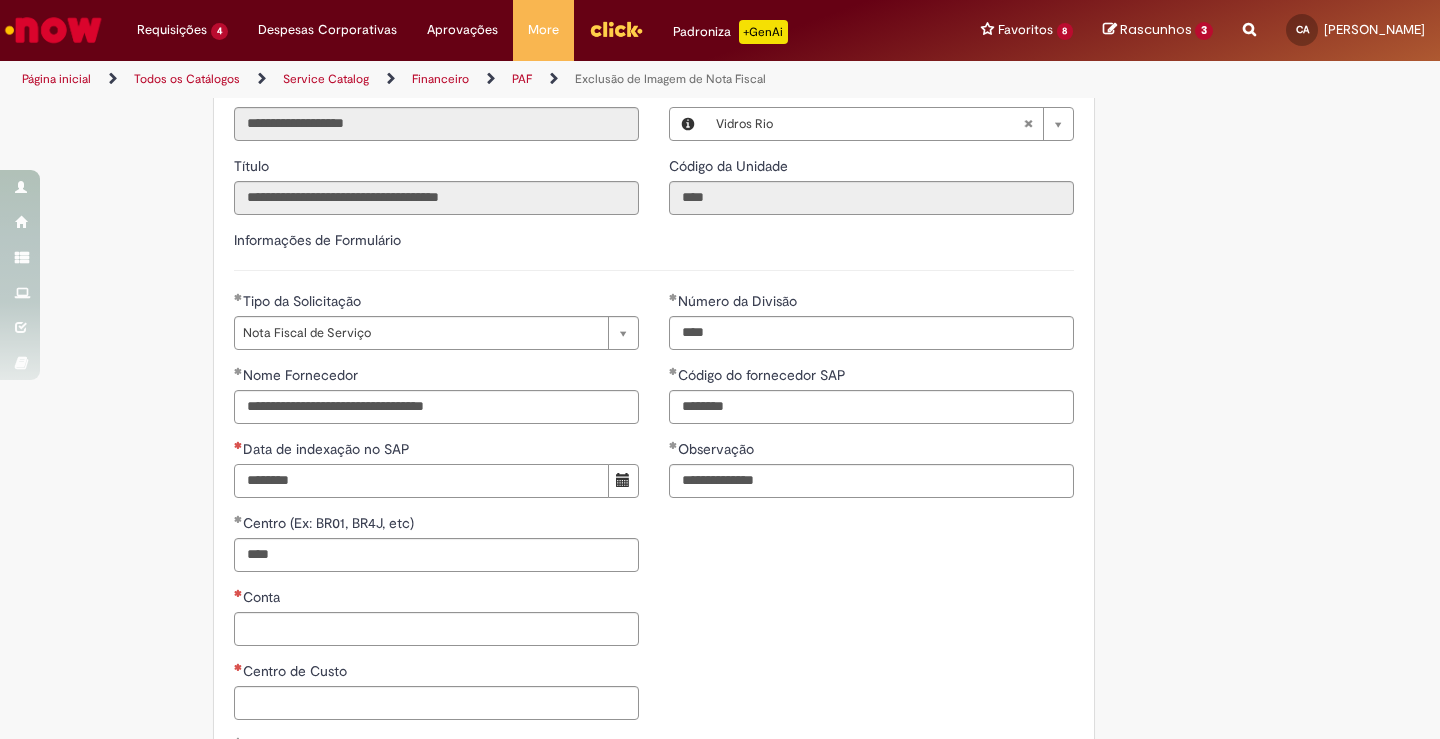 click on "********" at bounding box center (421, 481) 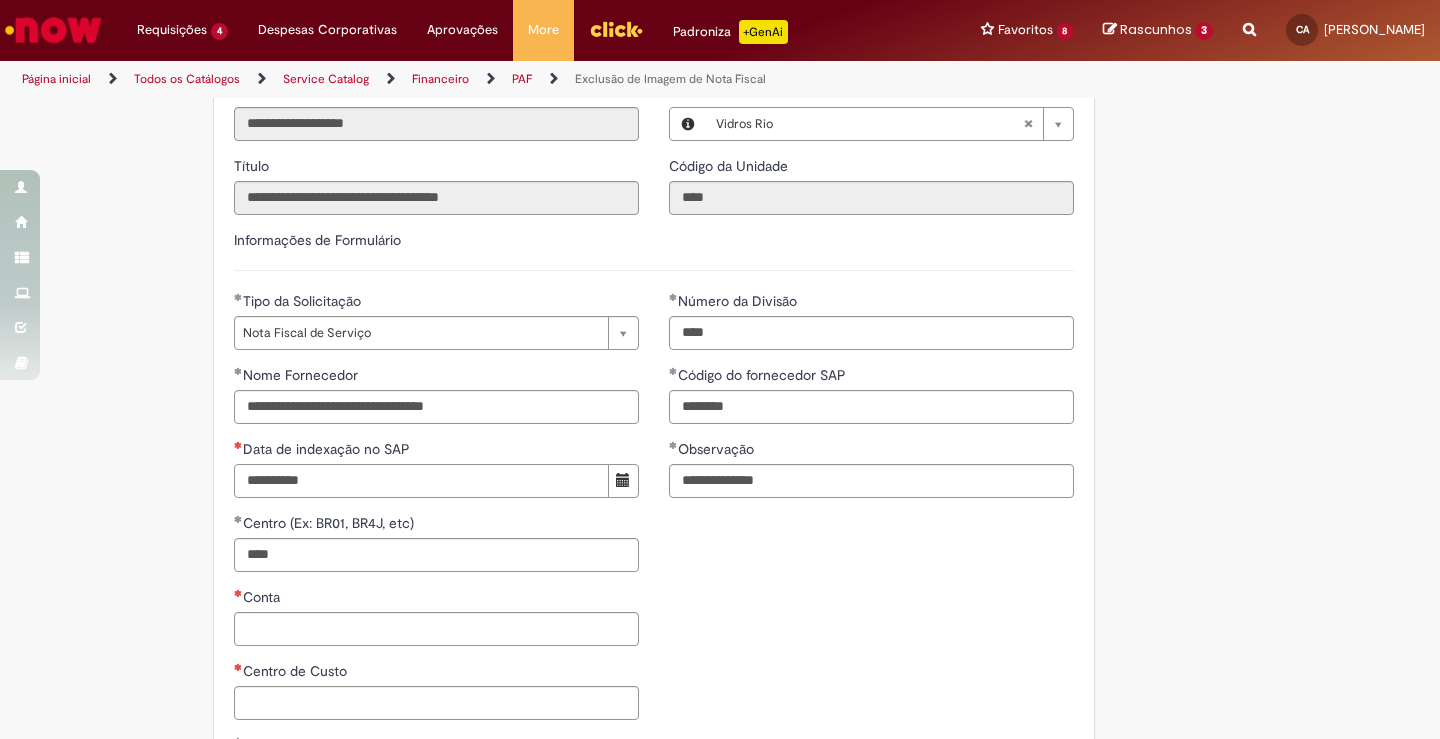type on "**********" 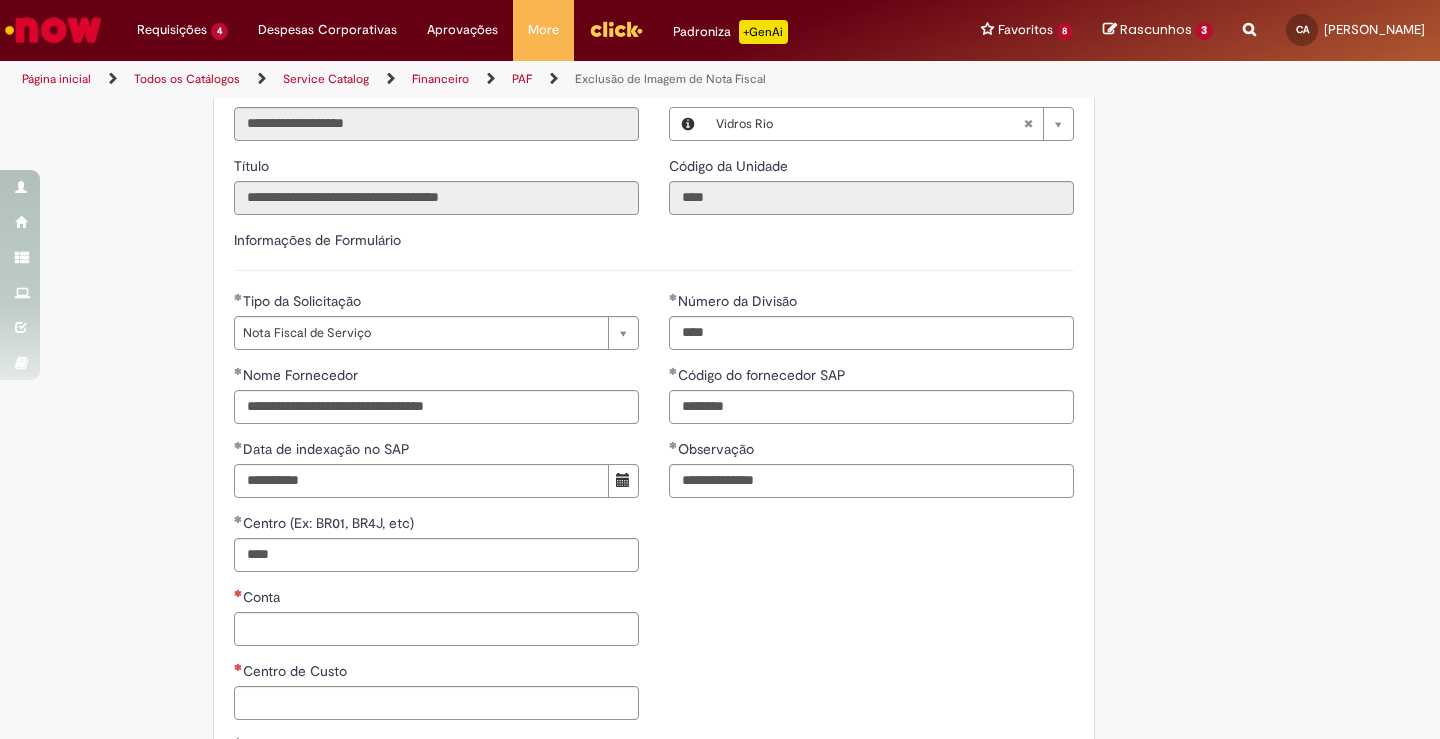 click on "**********" at bounding box center (654, 513) 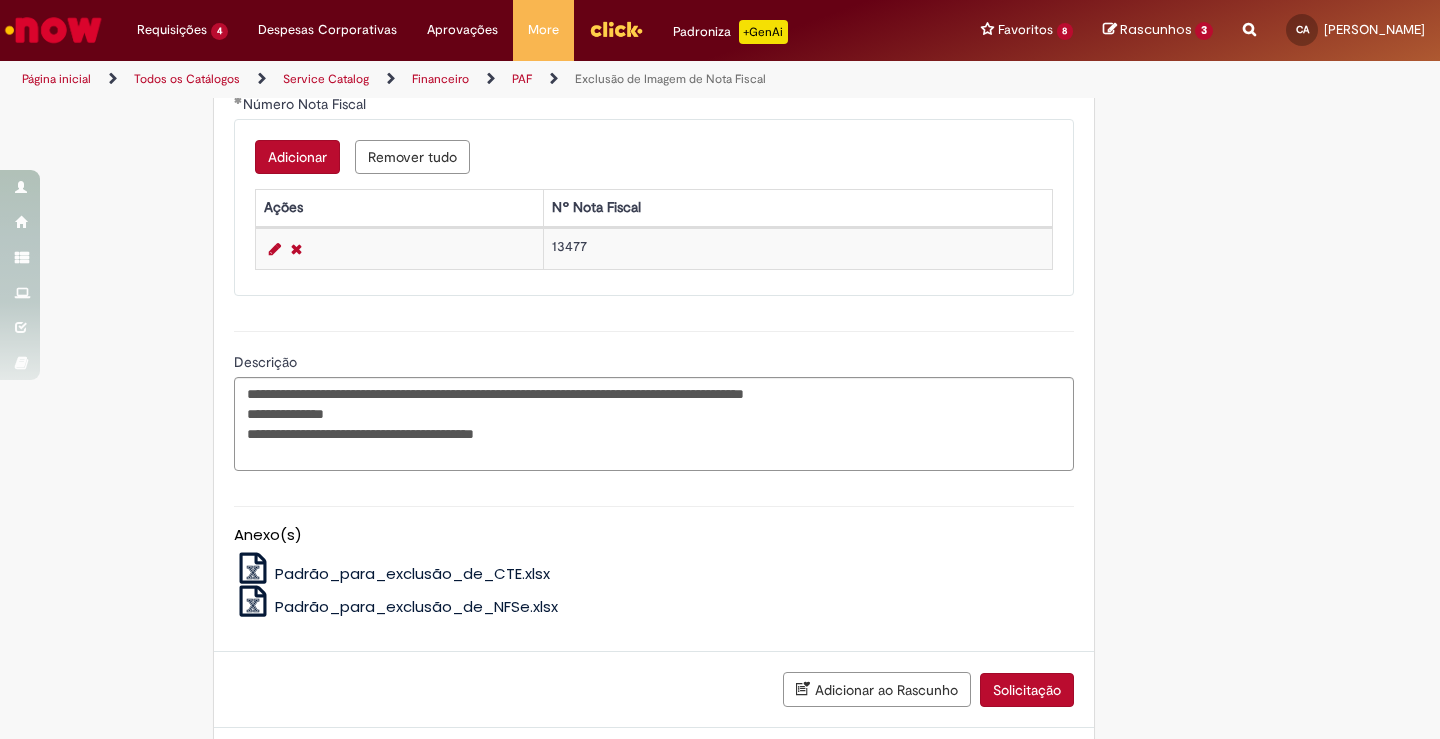 scroll, scrollTop: 1456, scrollLeft: 0, axis: vertical 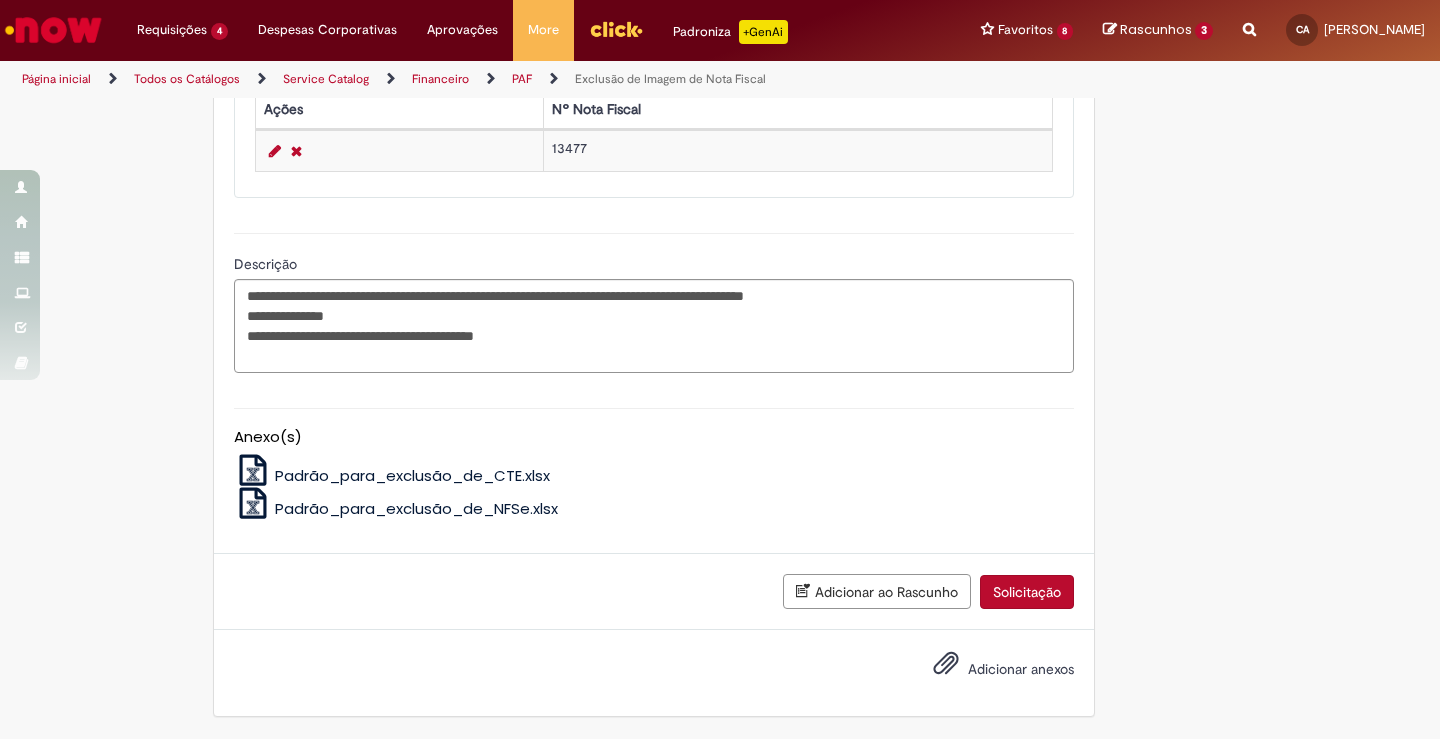click on "Adicionar anexos" at bounding box center [1021, 669] 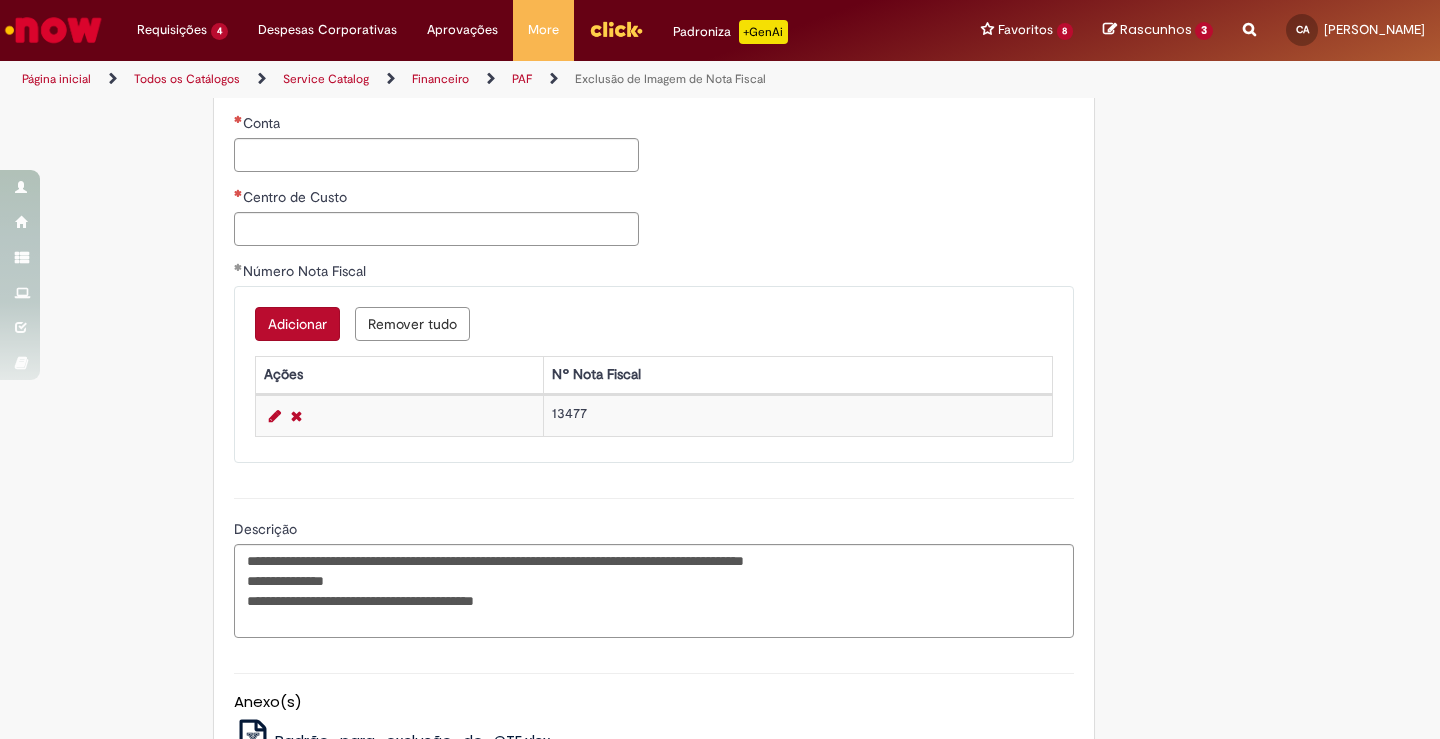 scroll, scrollTop: 1151, scrollLeft: 0, axis: vertical 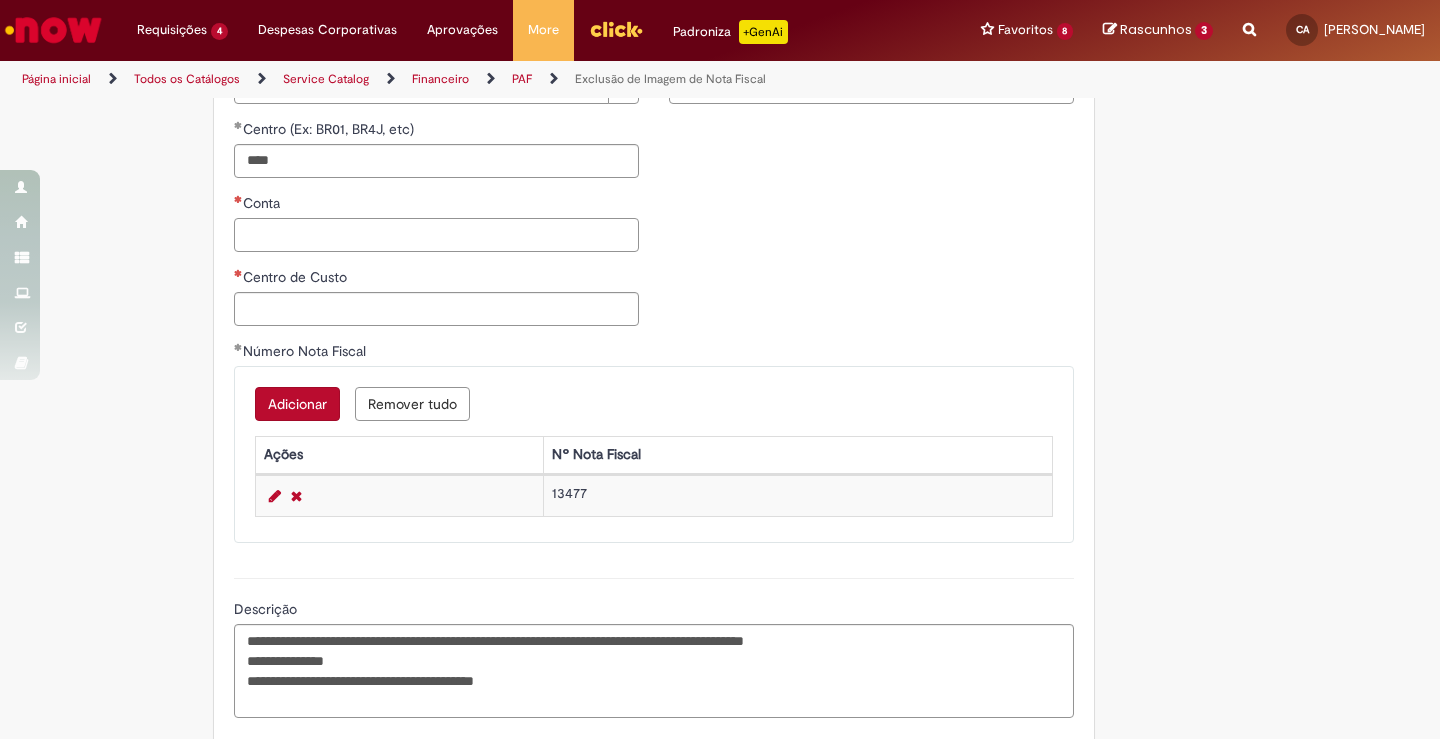 click on "Conta" at bounding box center [436, 235] 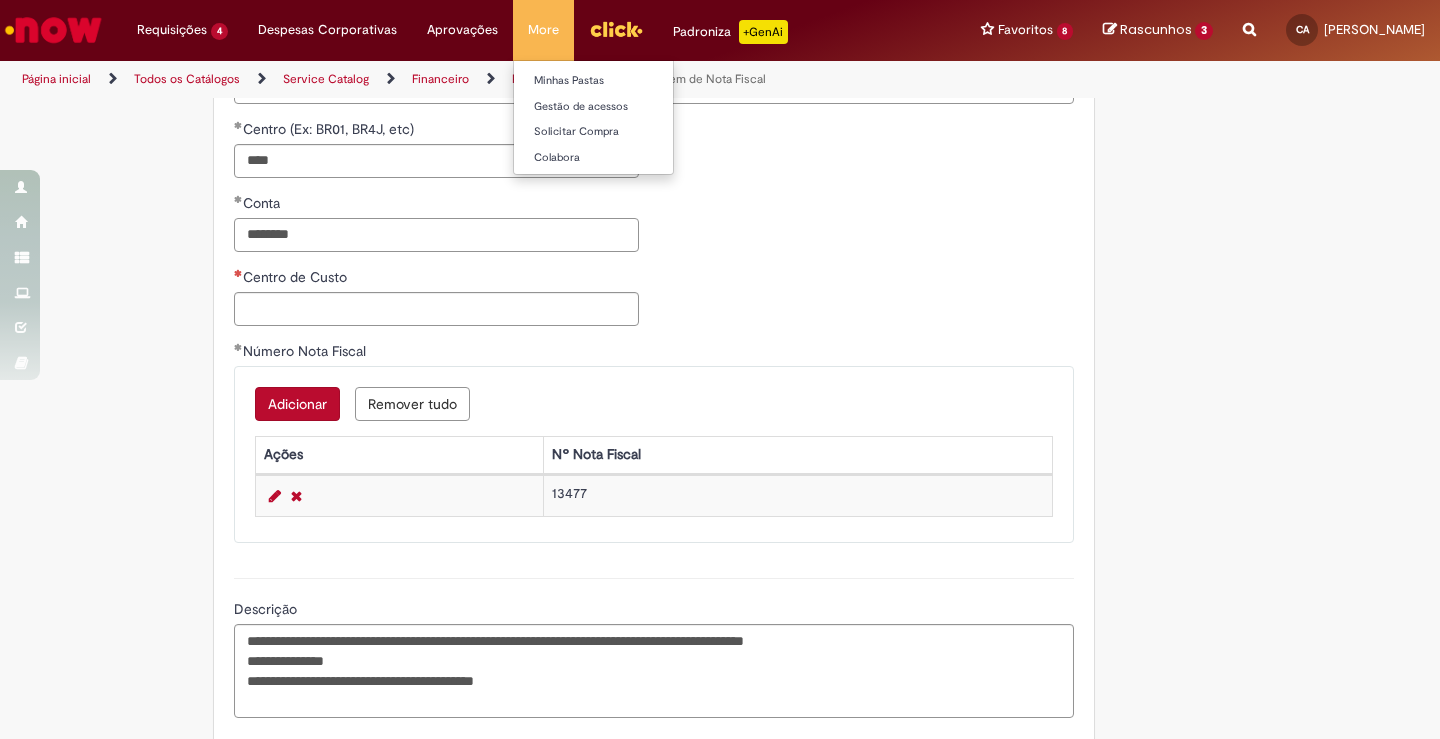 type on "********" 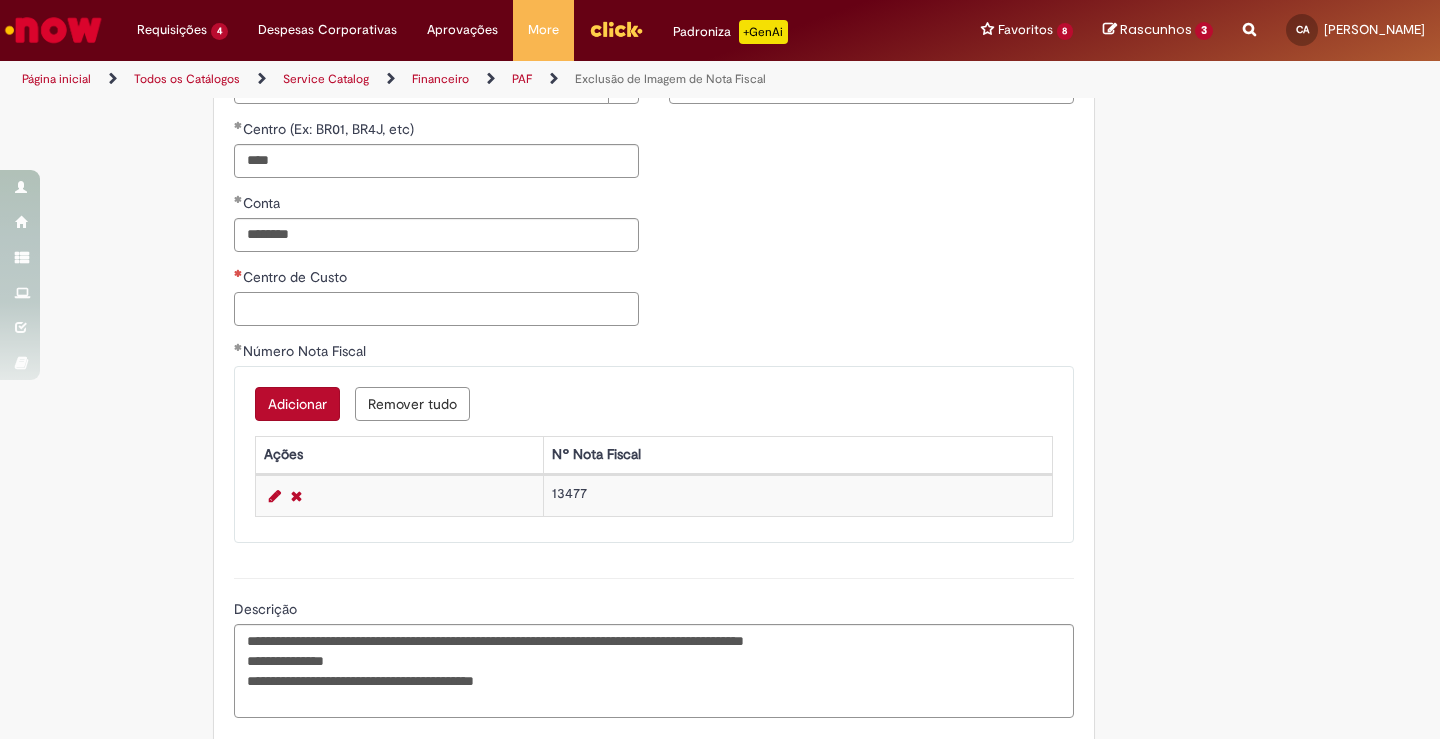 click on "Centro de Custo" at bounding box center [436, 309] 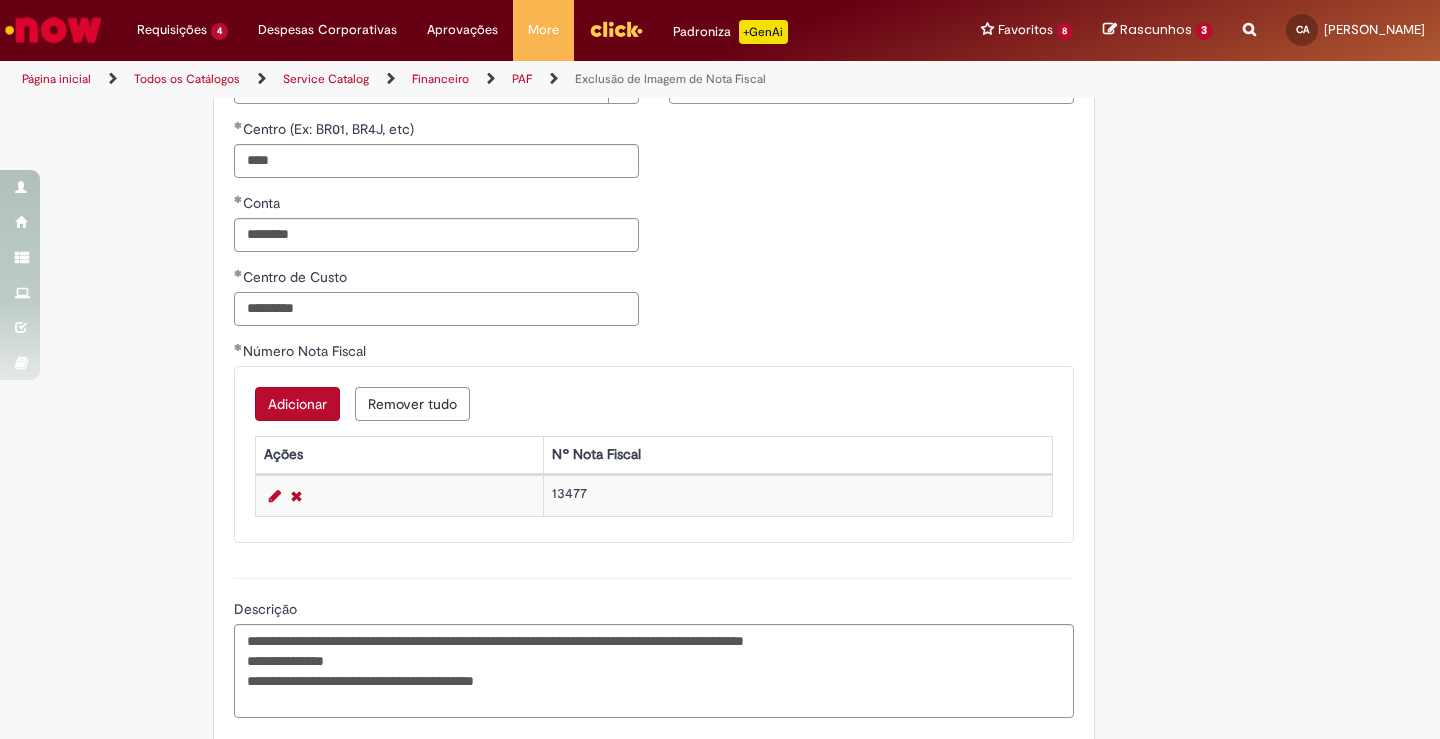 type on "*********" 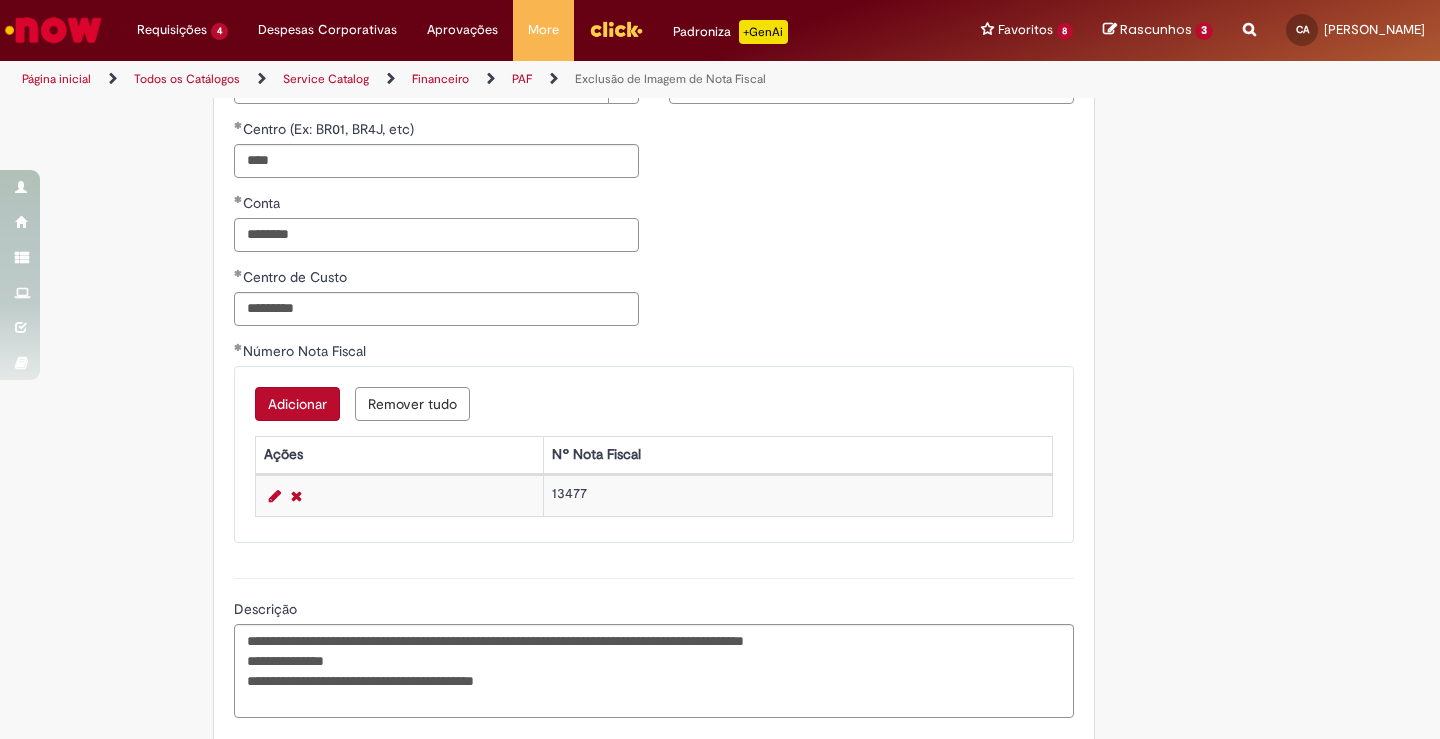 drag, startPoint x: 416, startPoint y: 241, endPoint x: 43, endPoint y: 250, distance: 373.10855 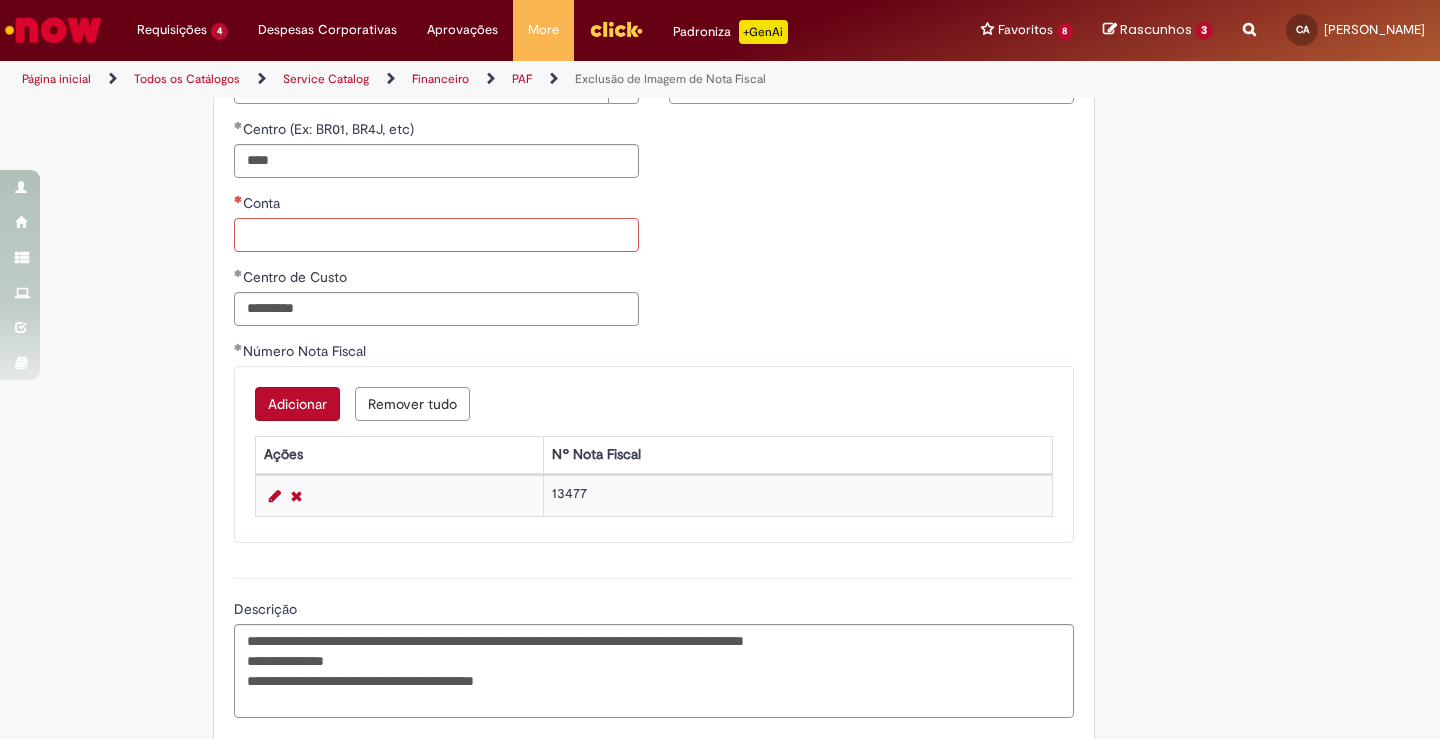 paste on "********" 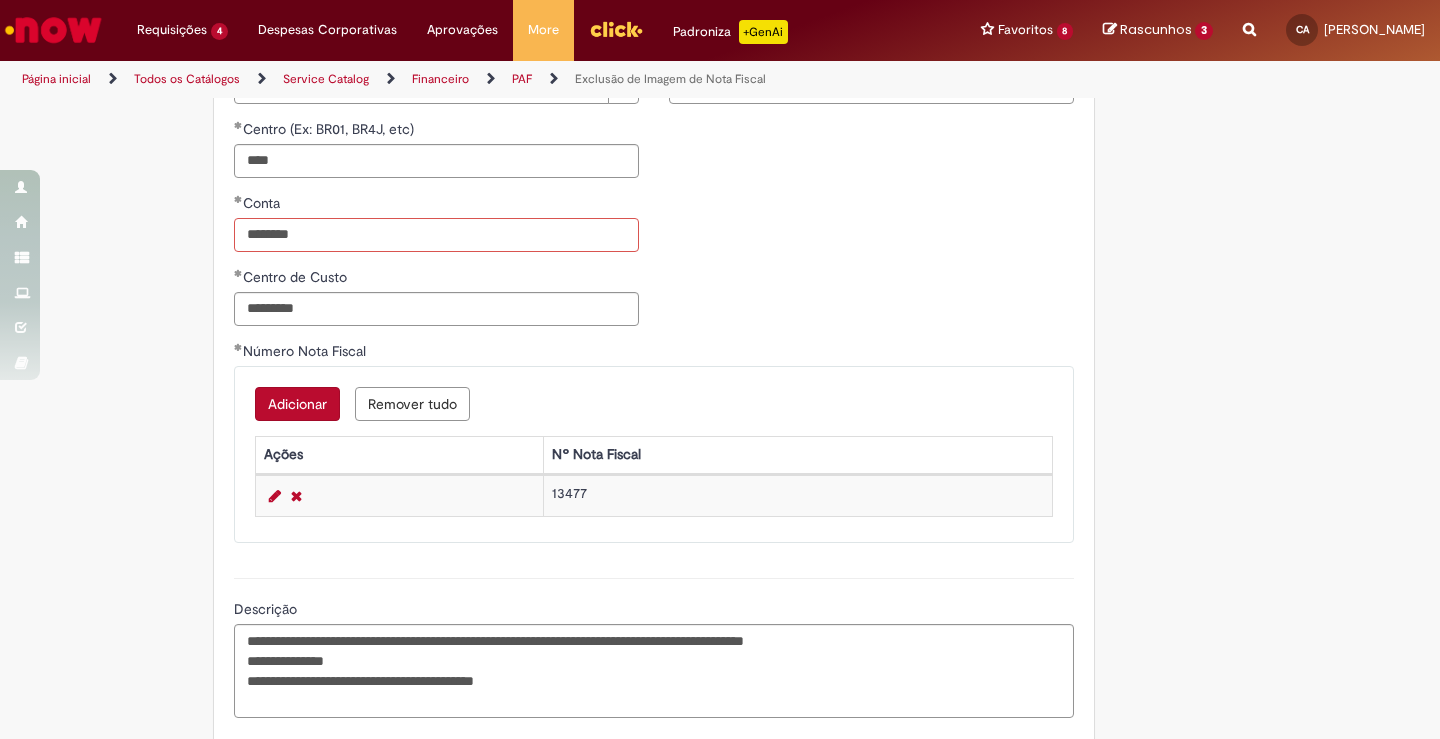type on "********" 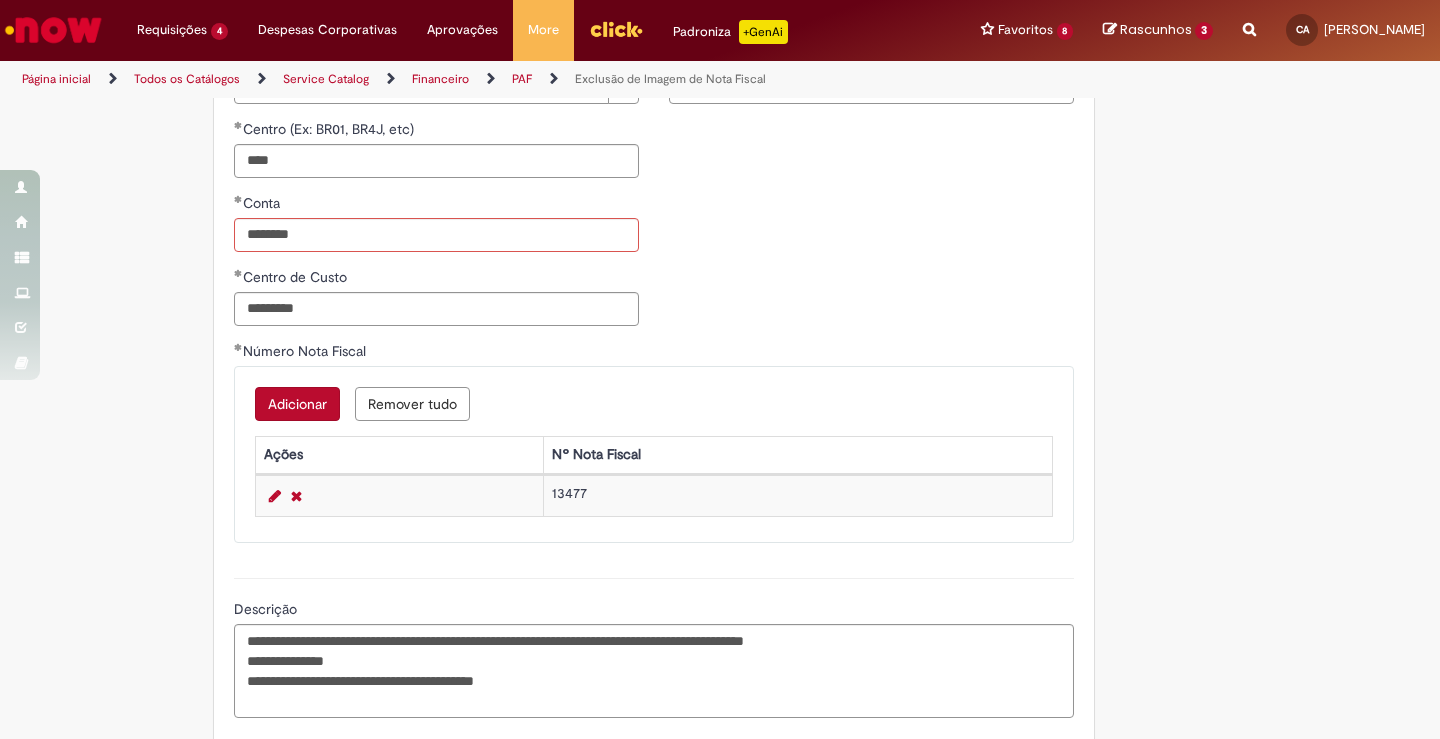 click on "**********" at bounding box center [654, 119] 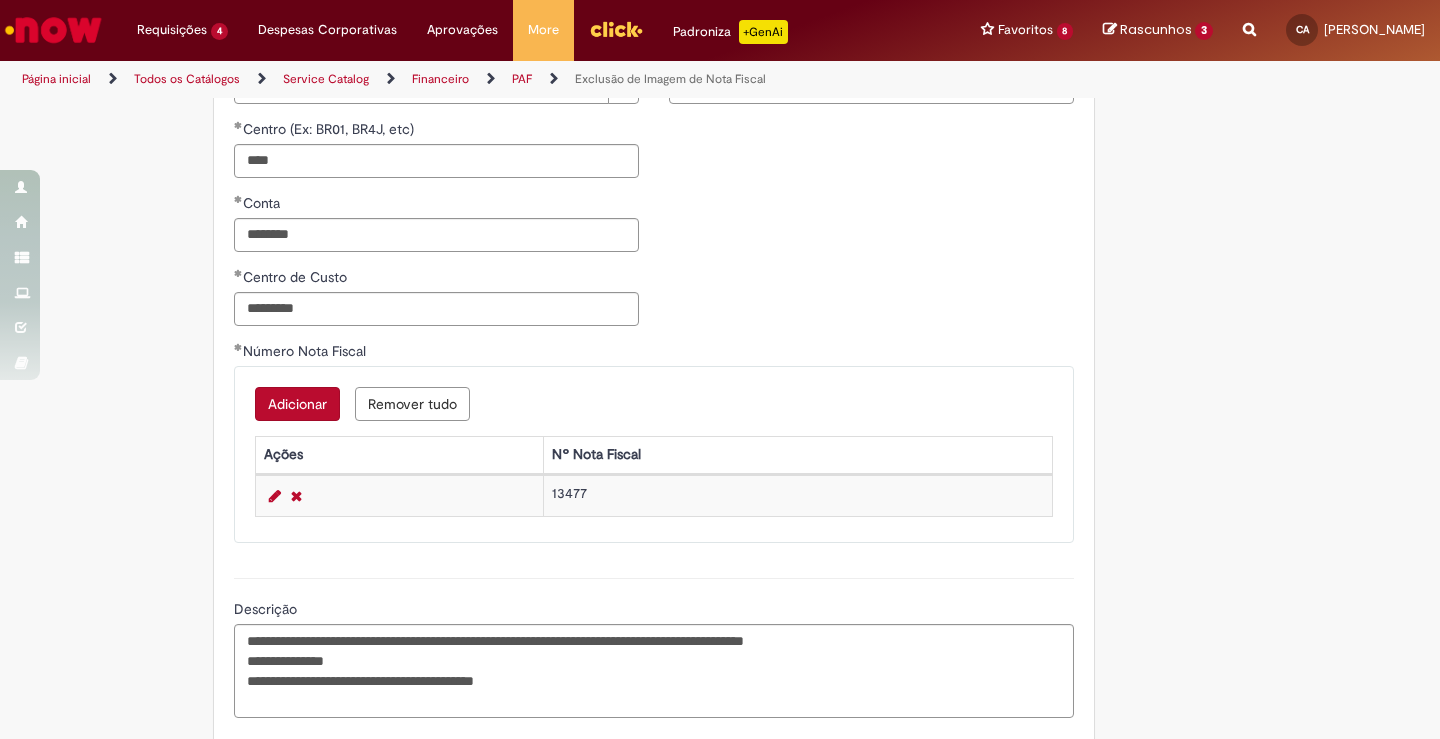 scroll, scrollTop: 1528, scrollLeft: 0, axis: vertical 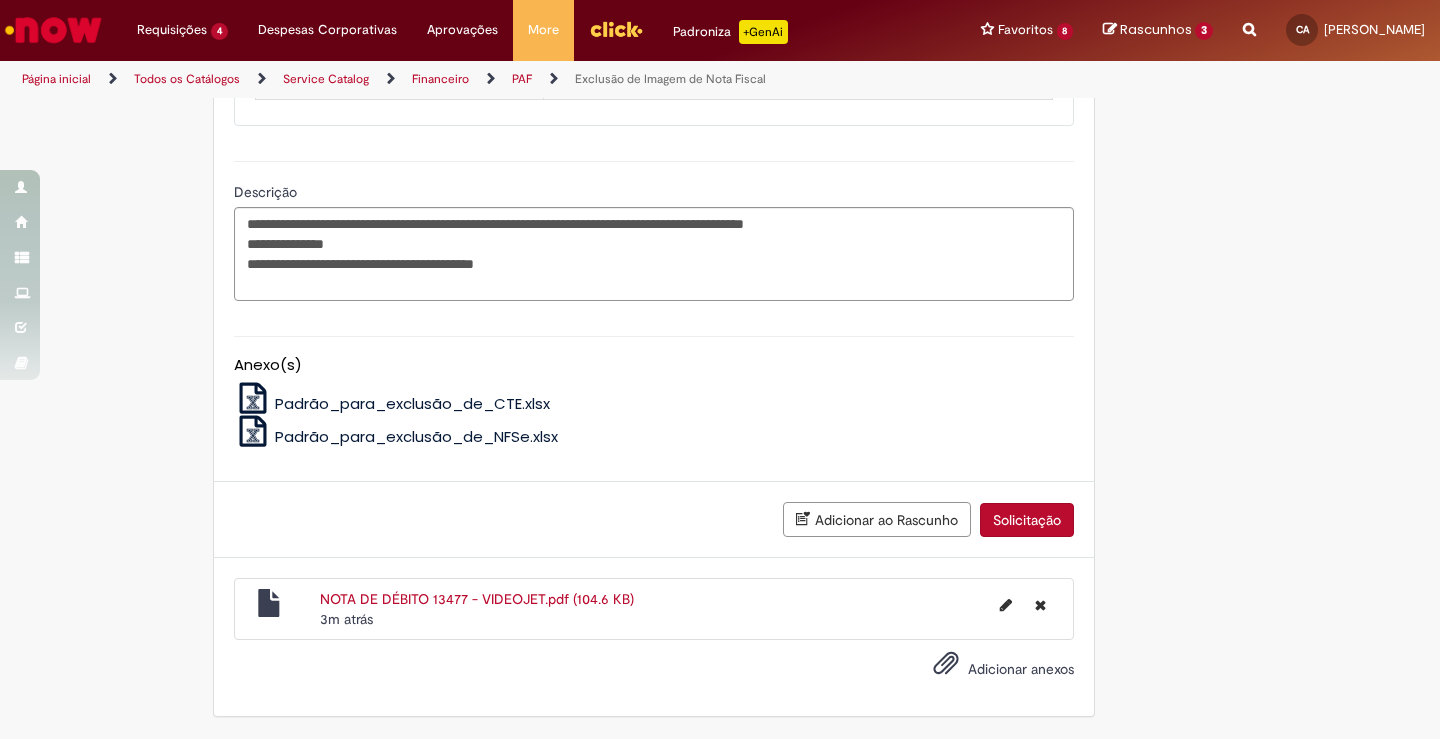 click on "Solicitação" at bounding box center (1027, 520) 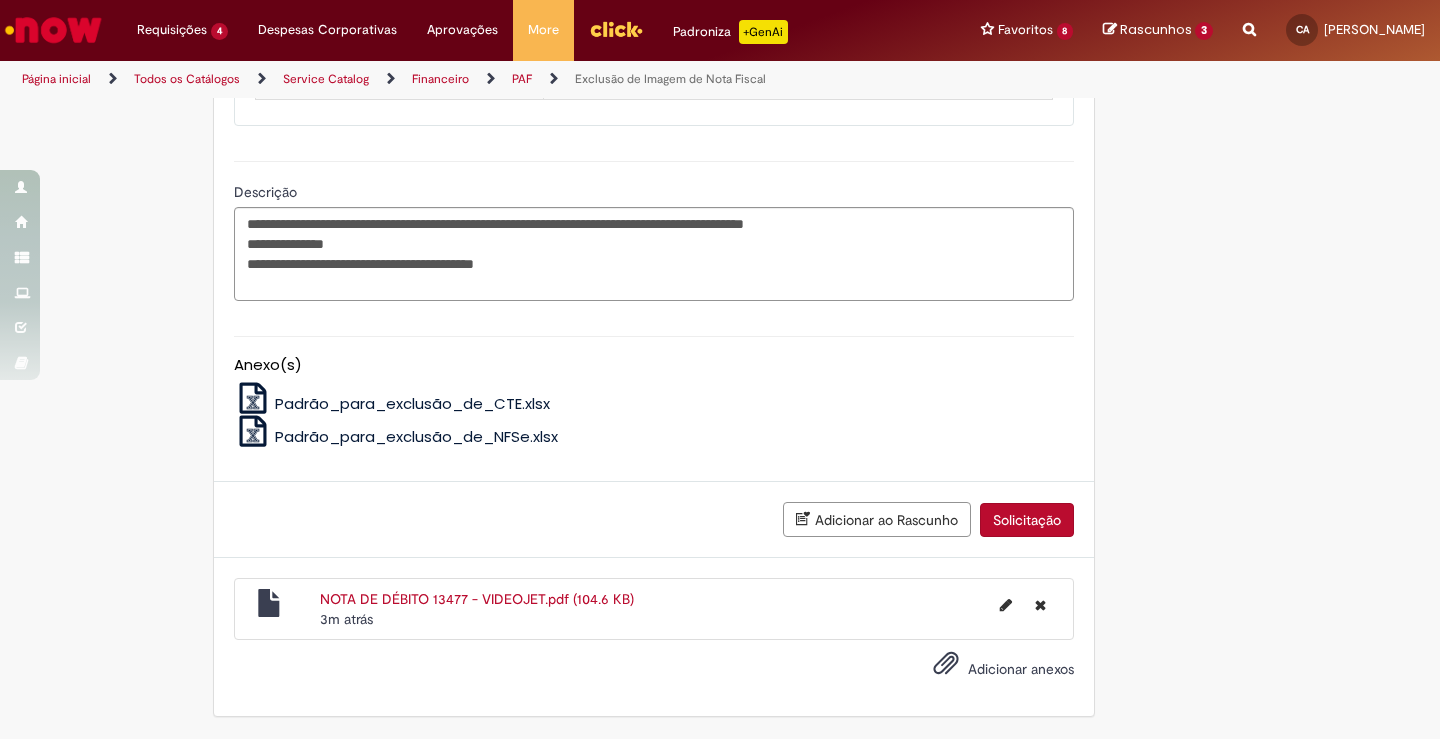 scroll, scrollTop: 1482, scrollLeft: 0, axis: vertical 